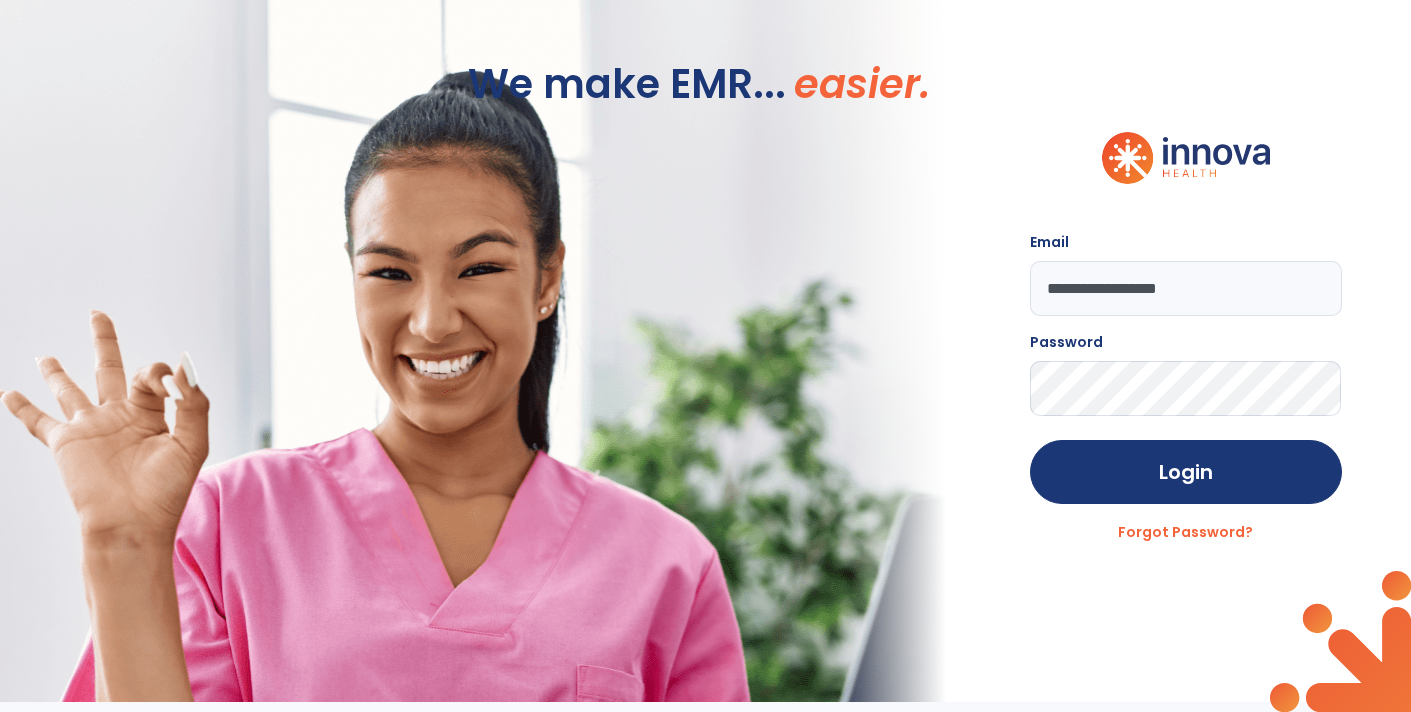 scroll, scrollTop: 0, scrollLeft: 0, axis: both 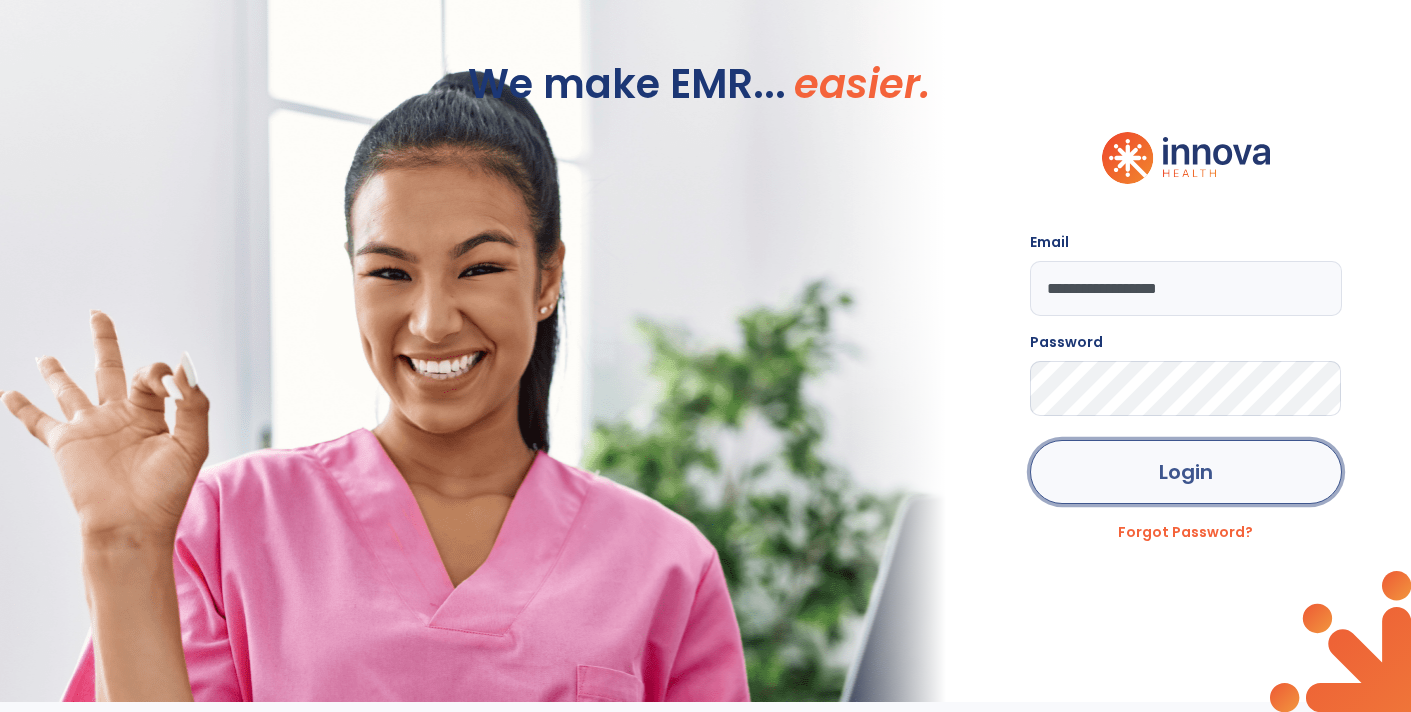 click on "Login" 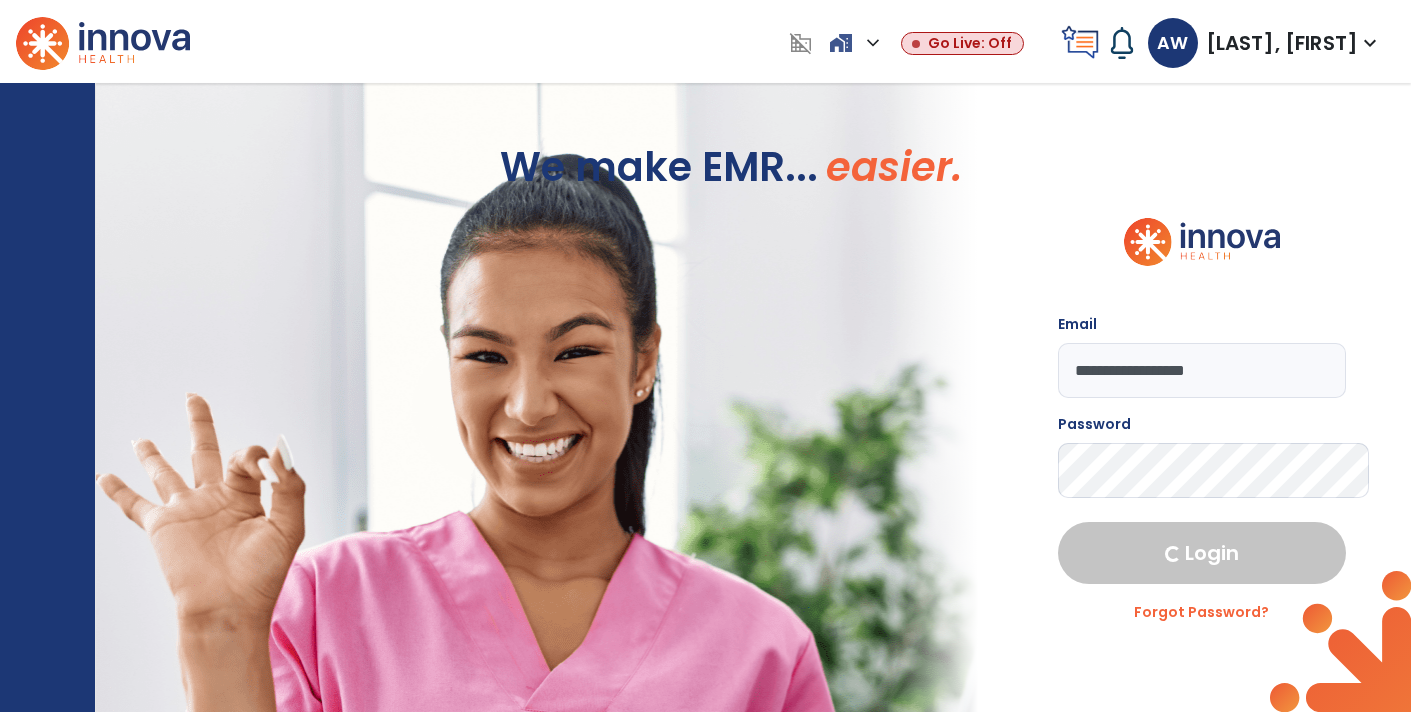 select on "****" 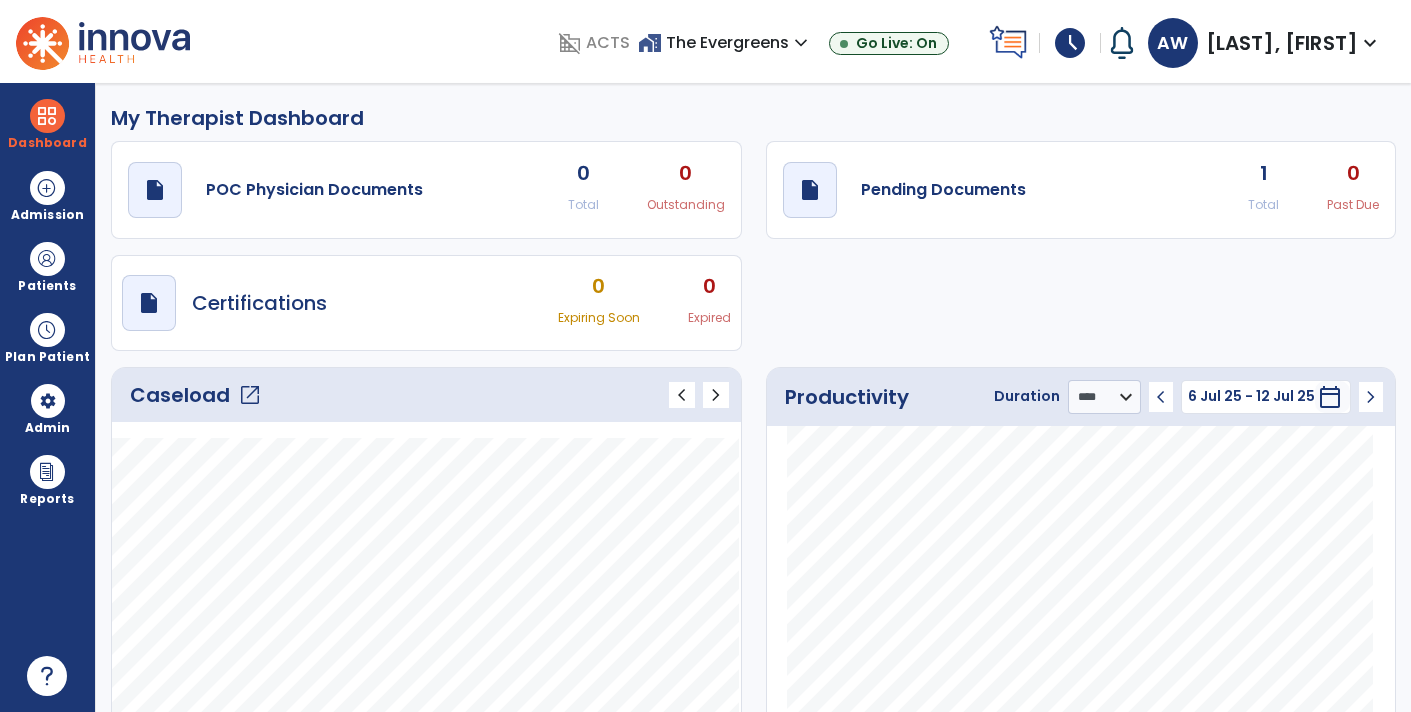 click on "open_in_new" 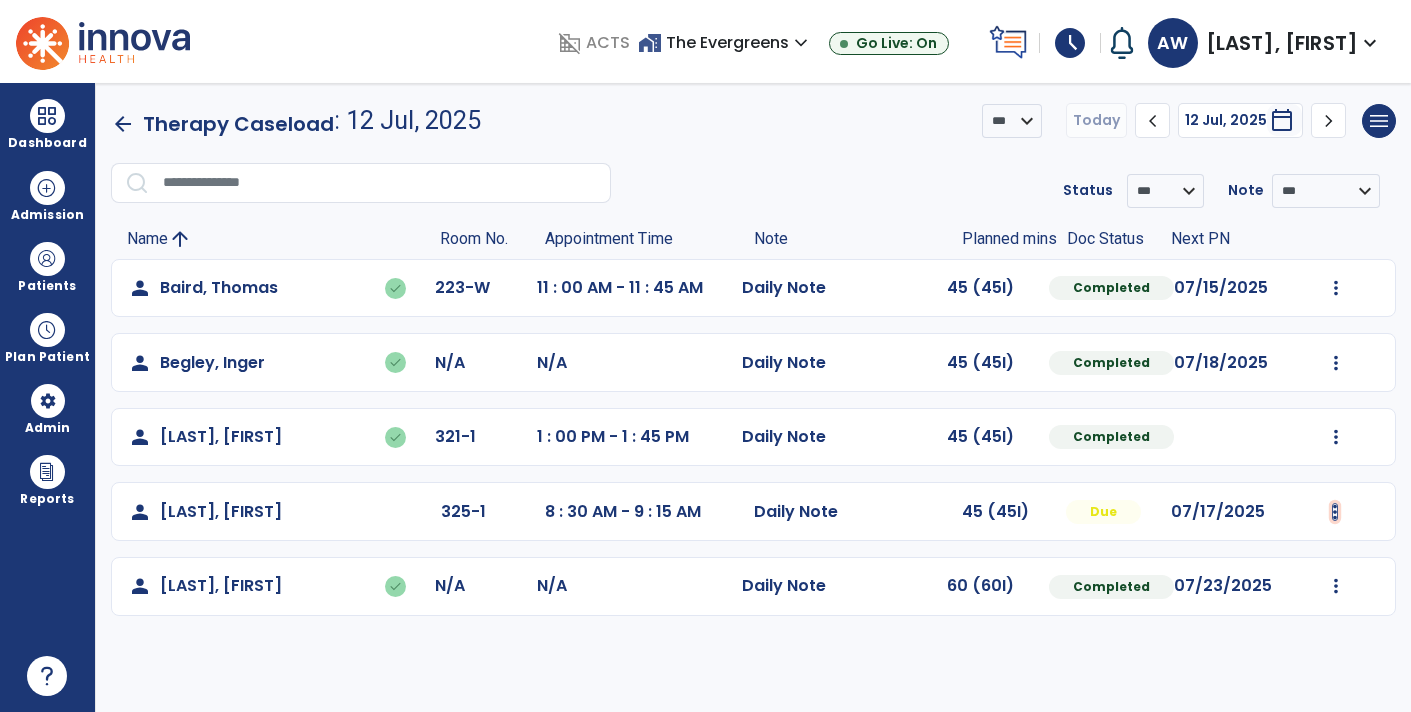 click at bounding box center [1336, 288] 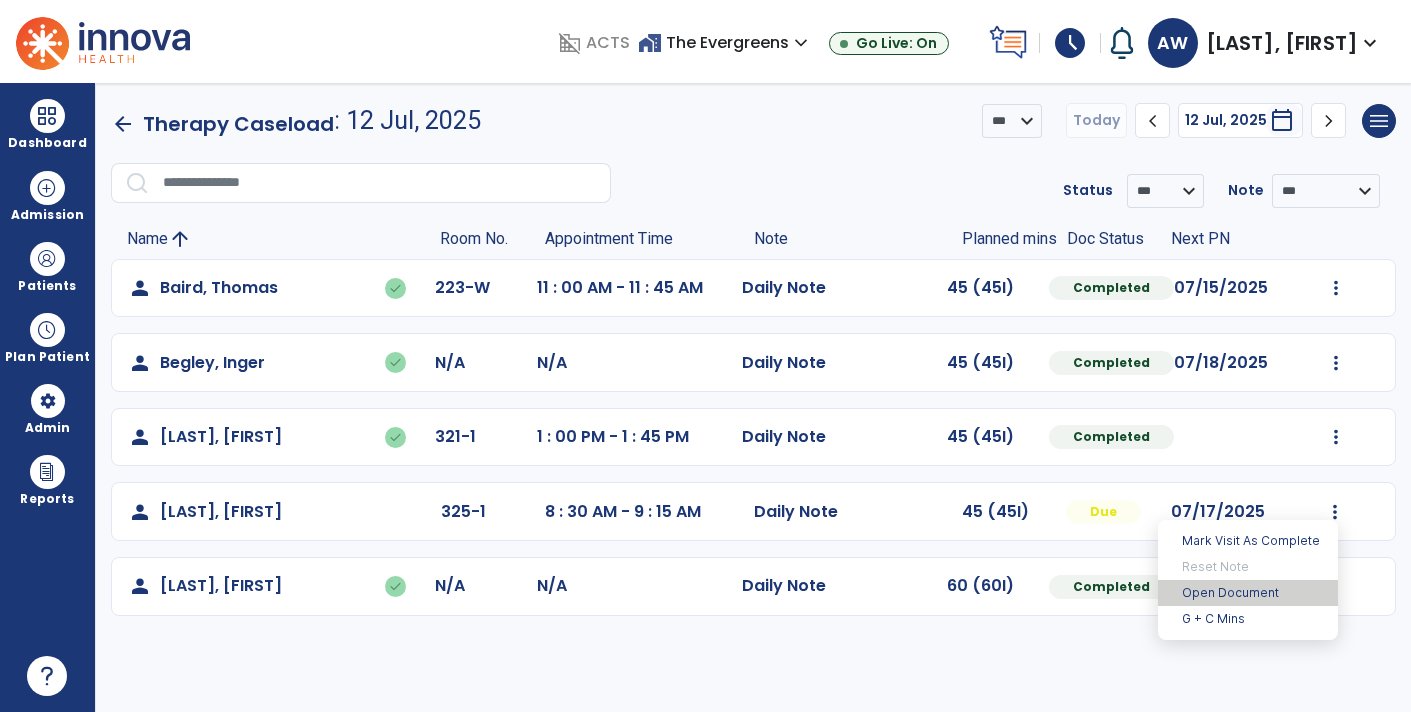 click on "Open Document" at bounding box center (1248, 593) 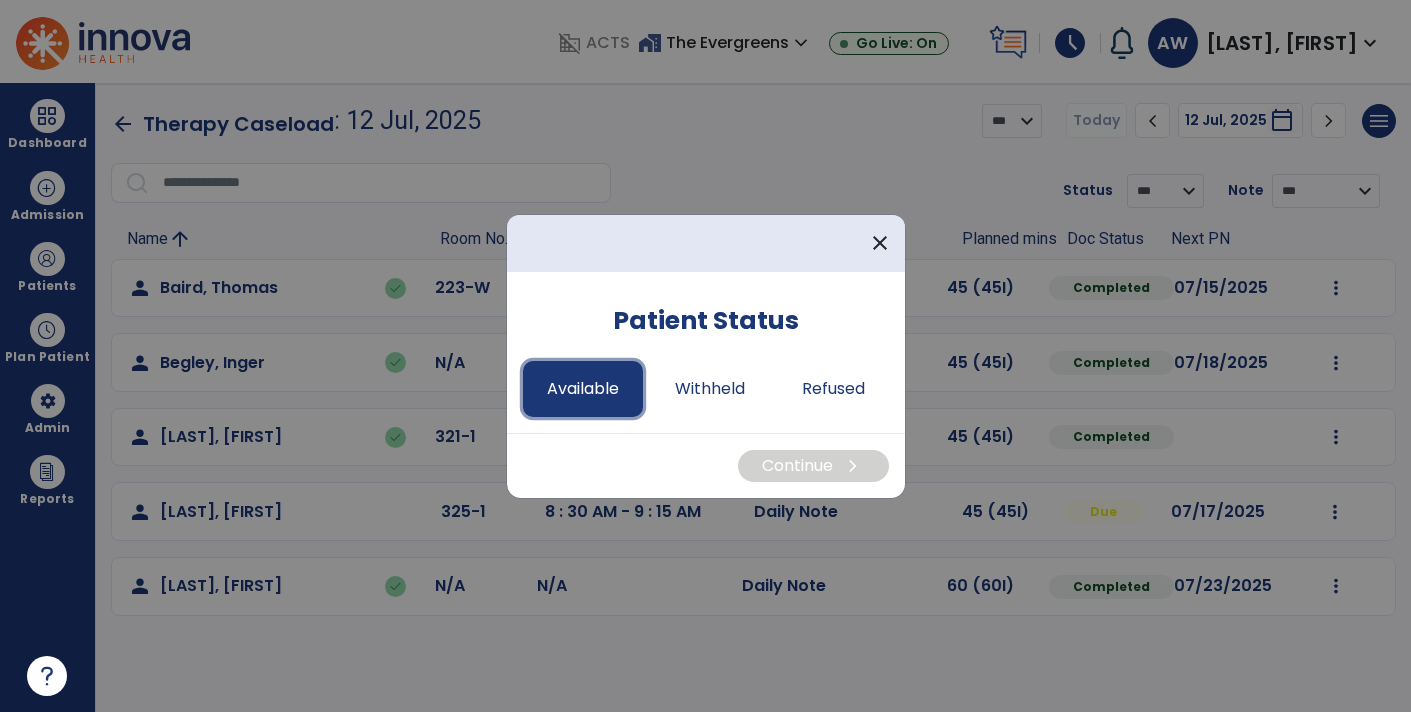 click on "Available" at bounding box center (583, 389) 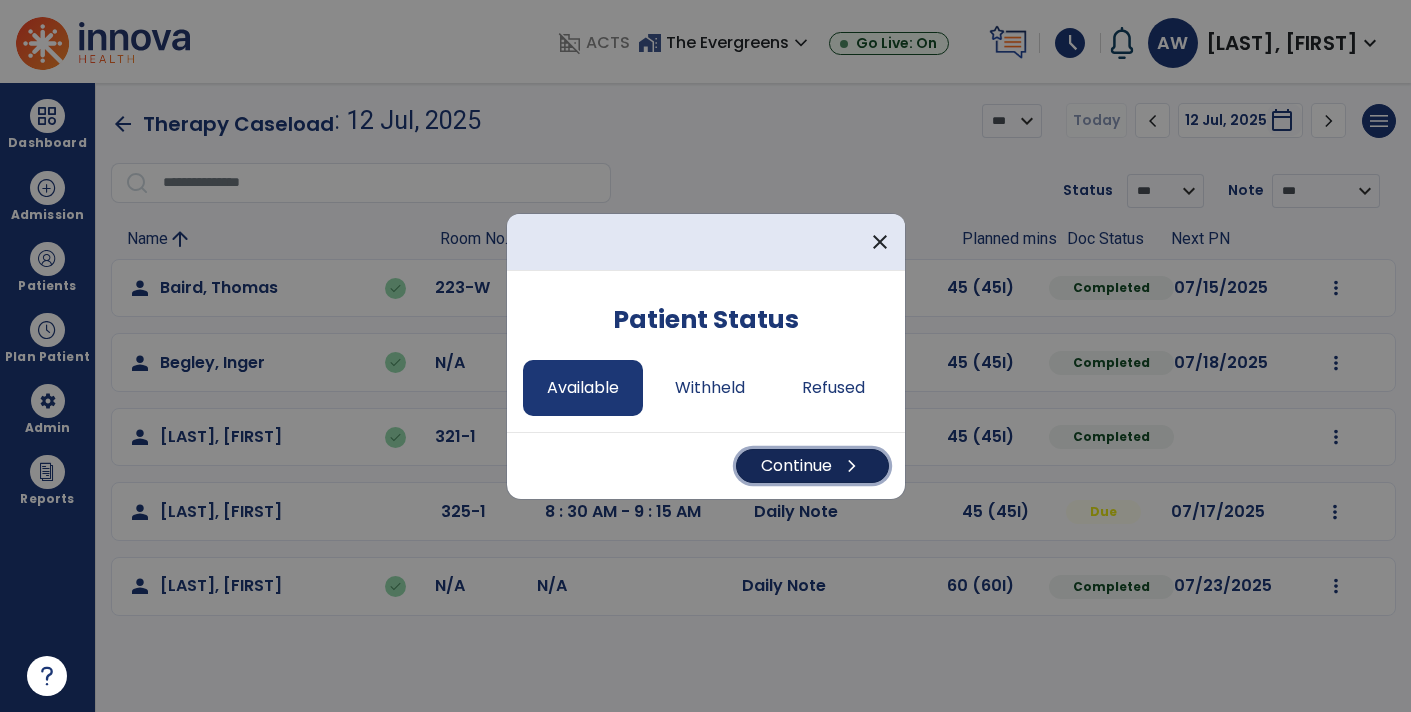 click on "Continue   chevron_right" at bounding box center [812, 466] 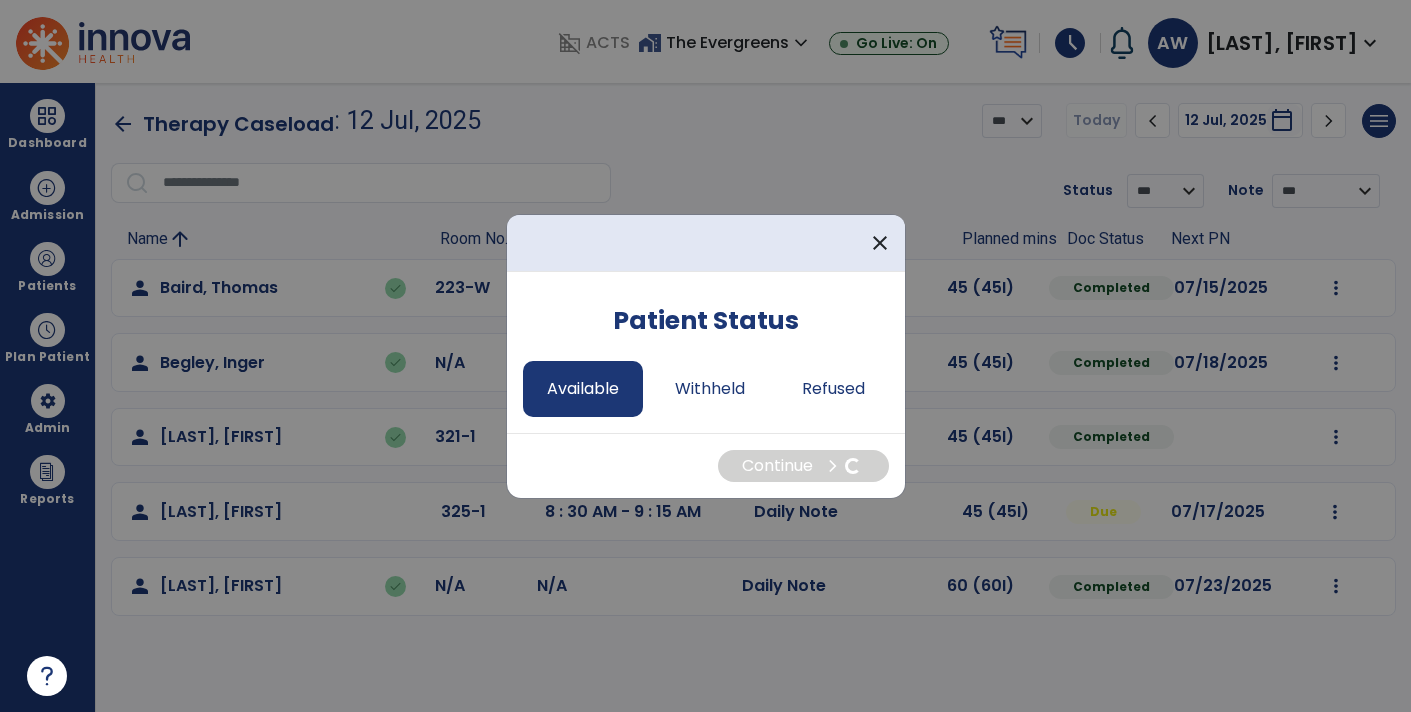 select on "*" 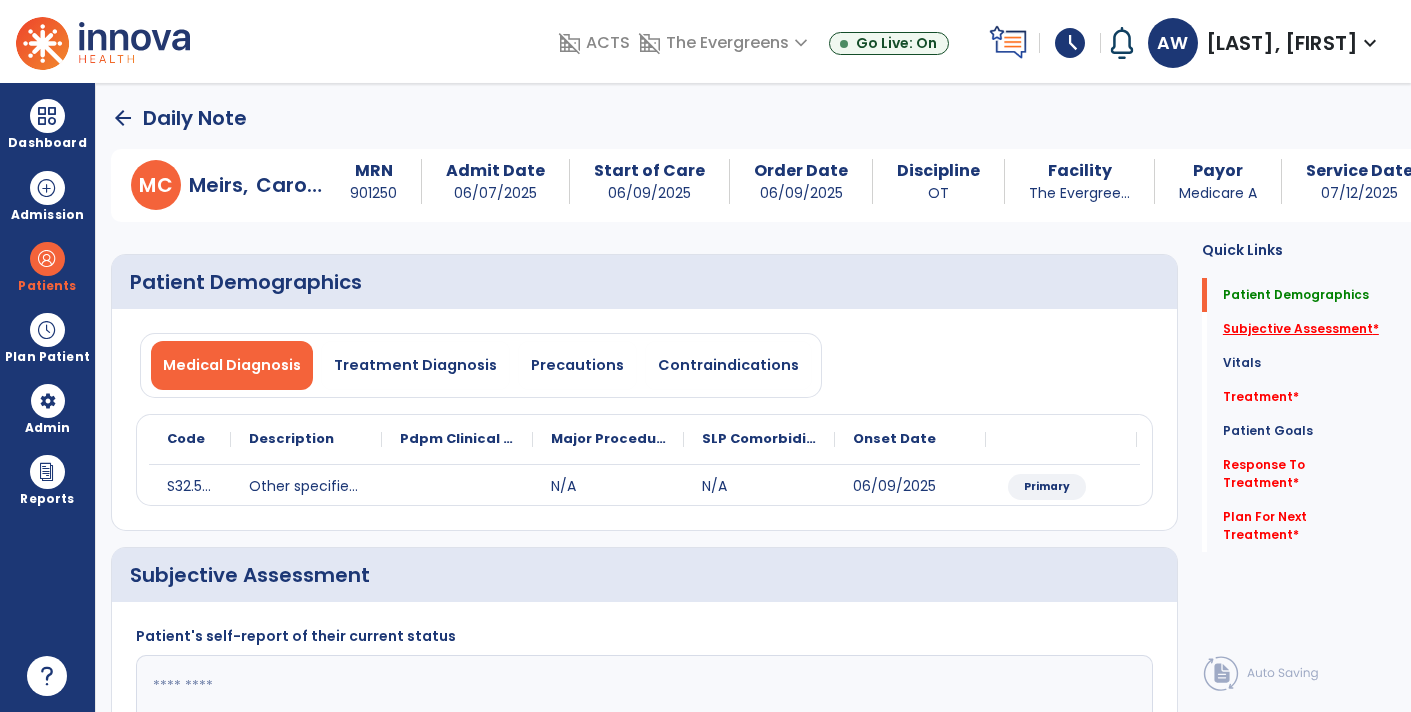 click on "Subjective Assessment   *" 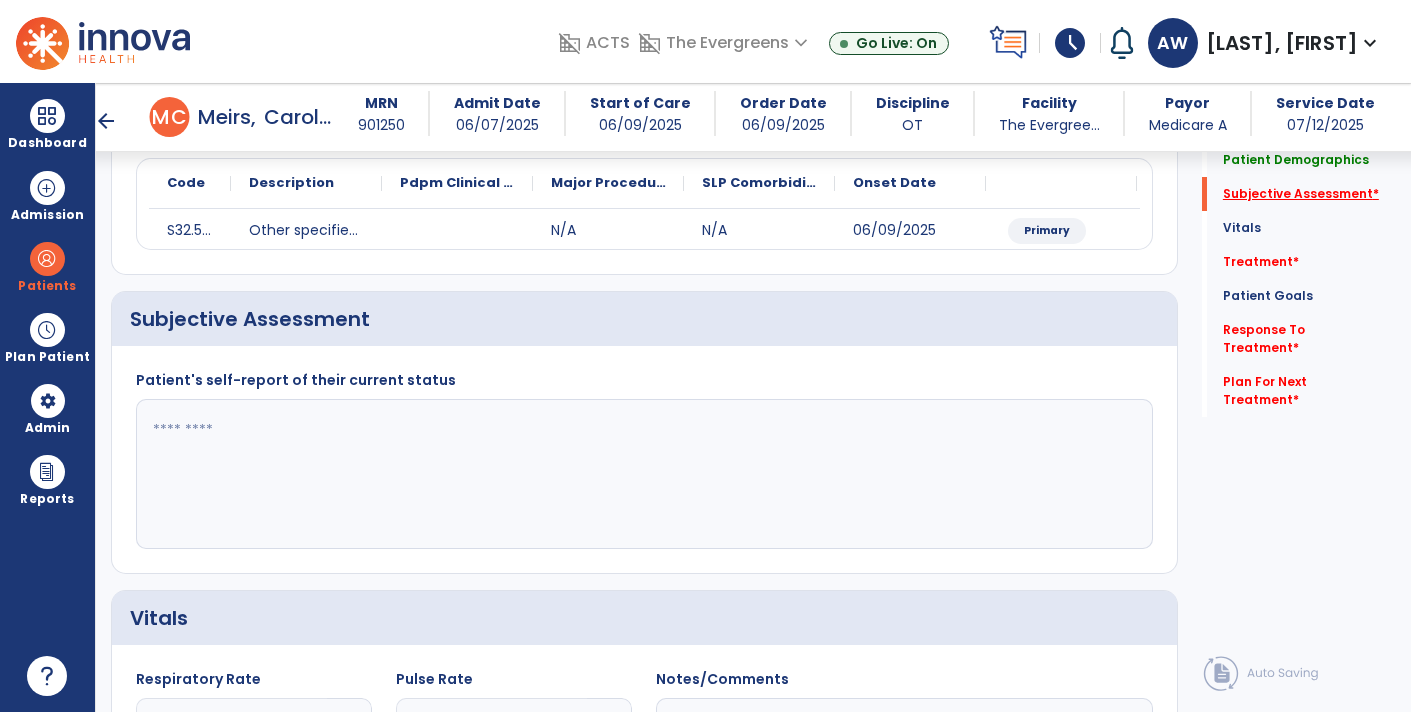 scroll, scrollTop: 288, scrollLeft: 0, axis: vertical 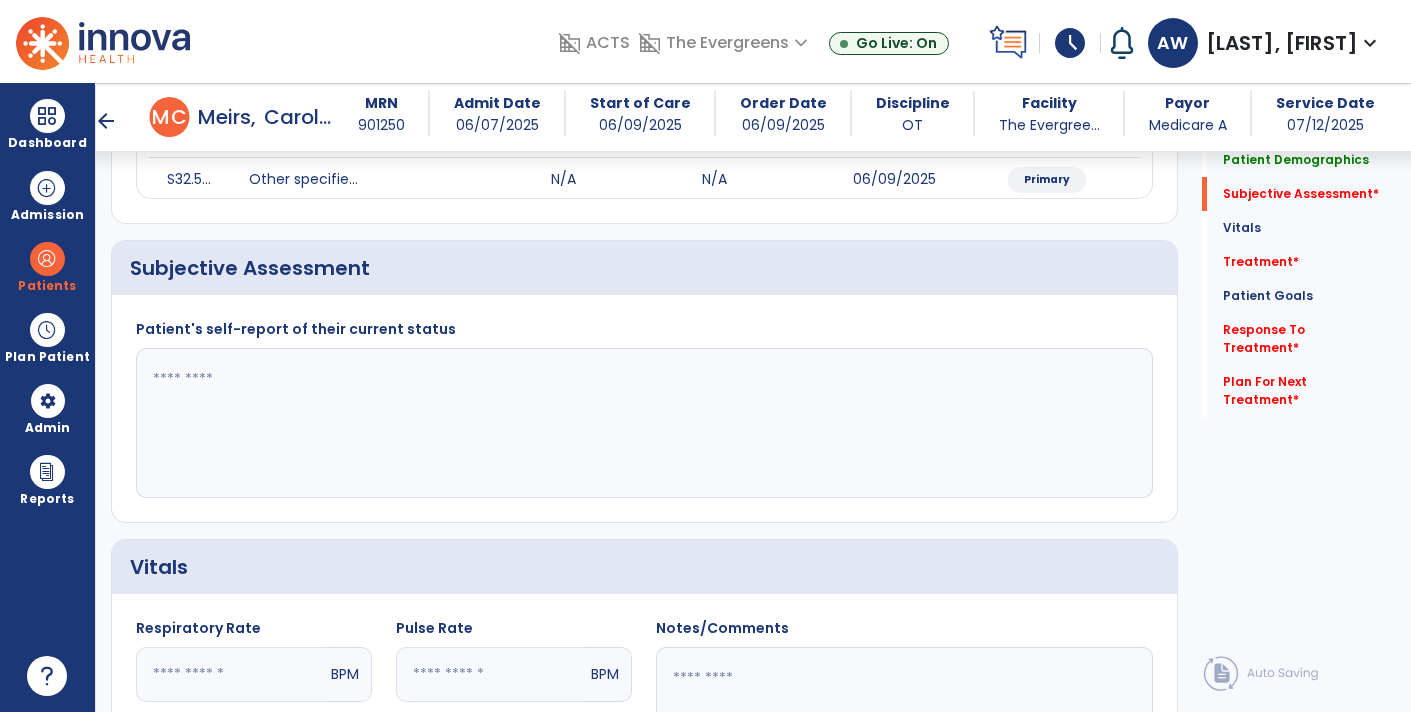 click 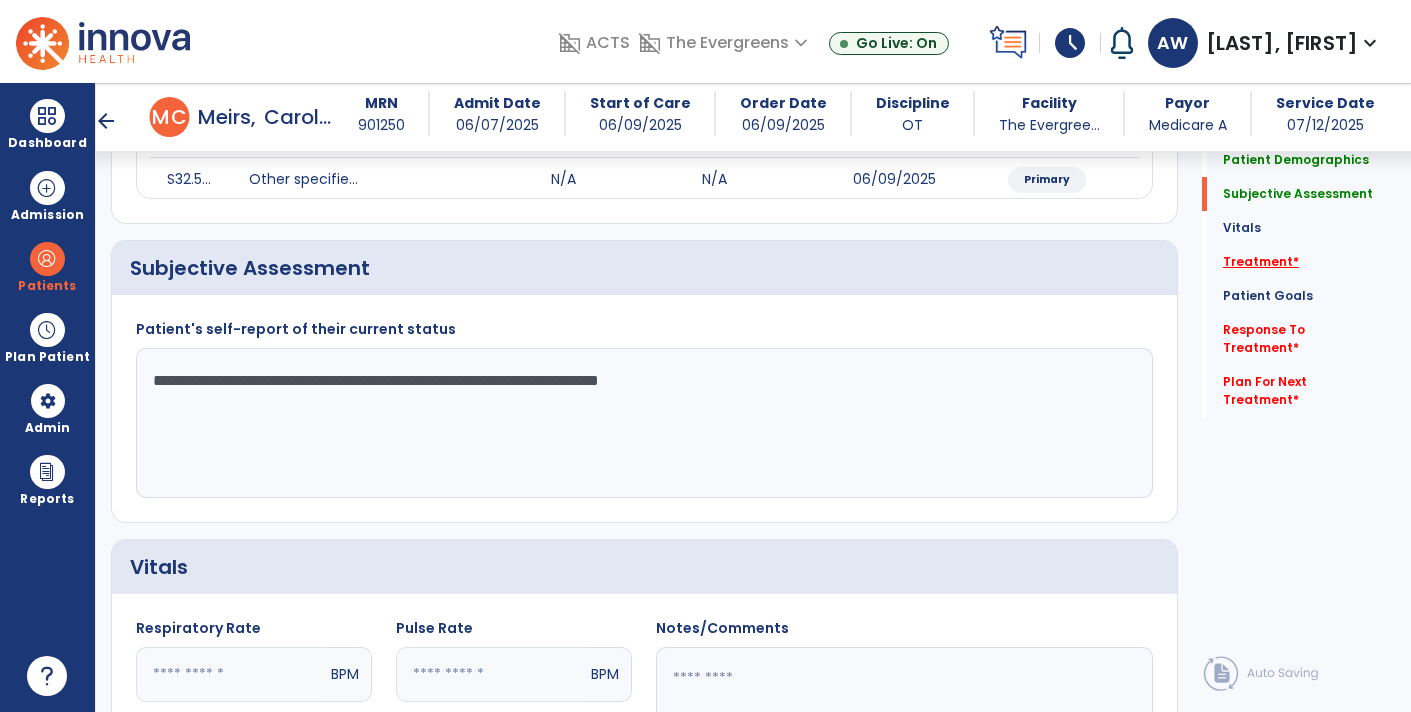 type on "**********" 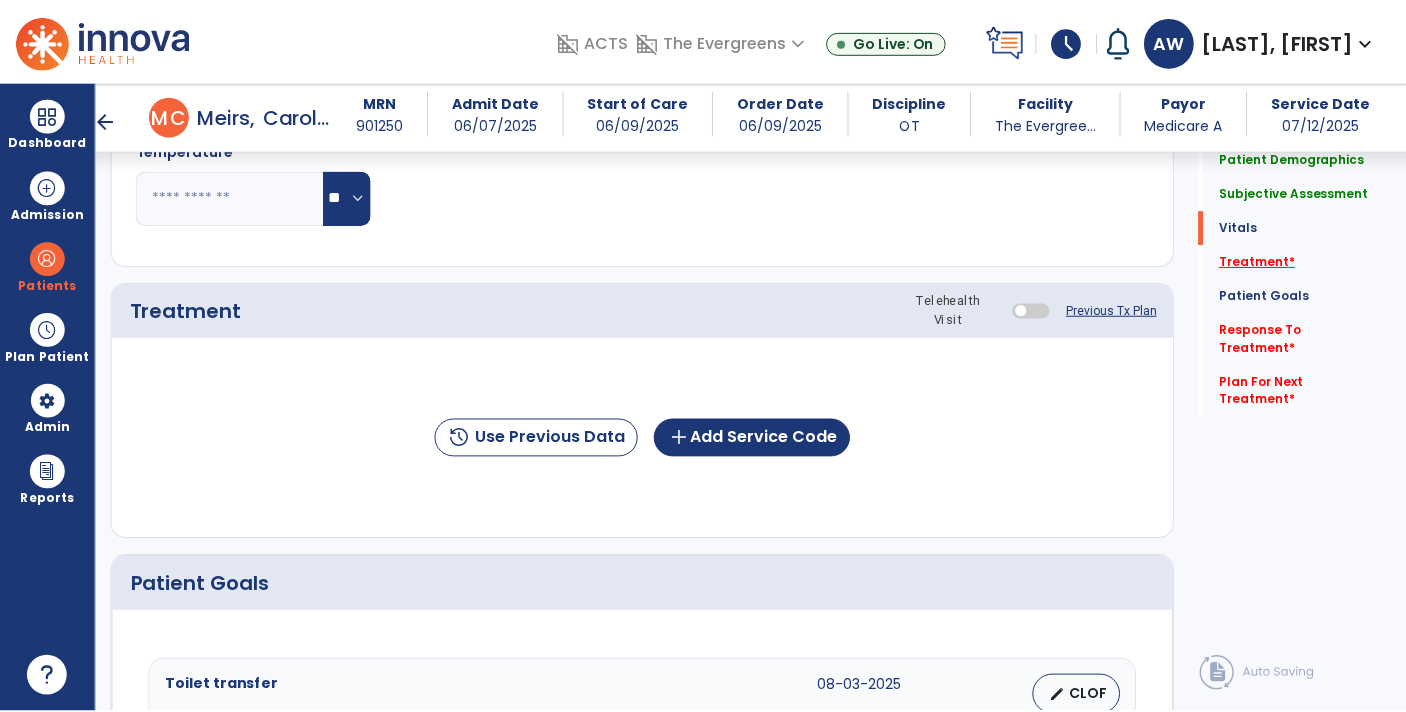 scroll, scrollTop: 975, scrollLeft: 0, axis: vertical 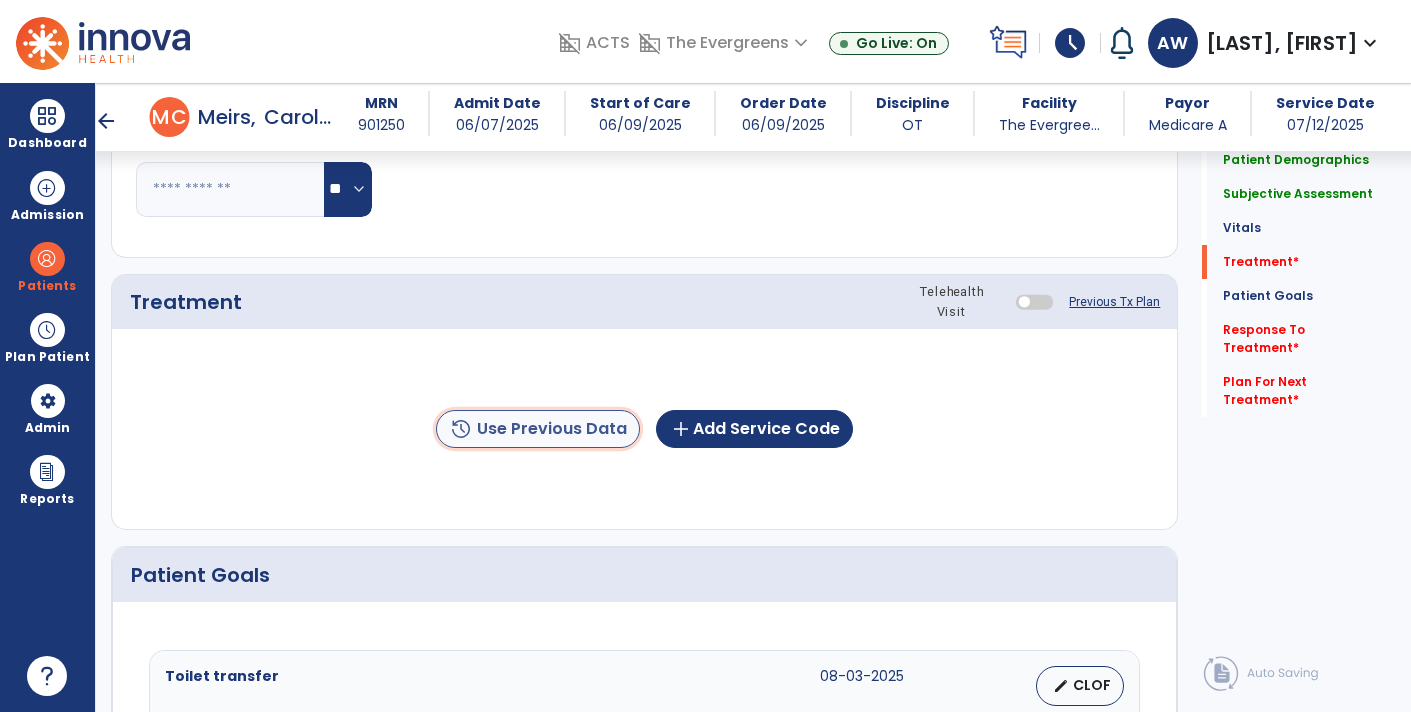 click on "history  Use Previous Data" 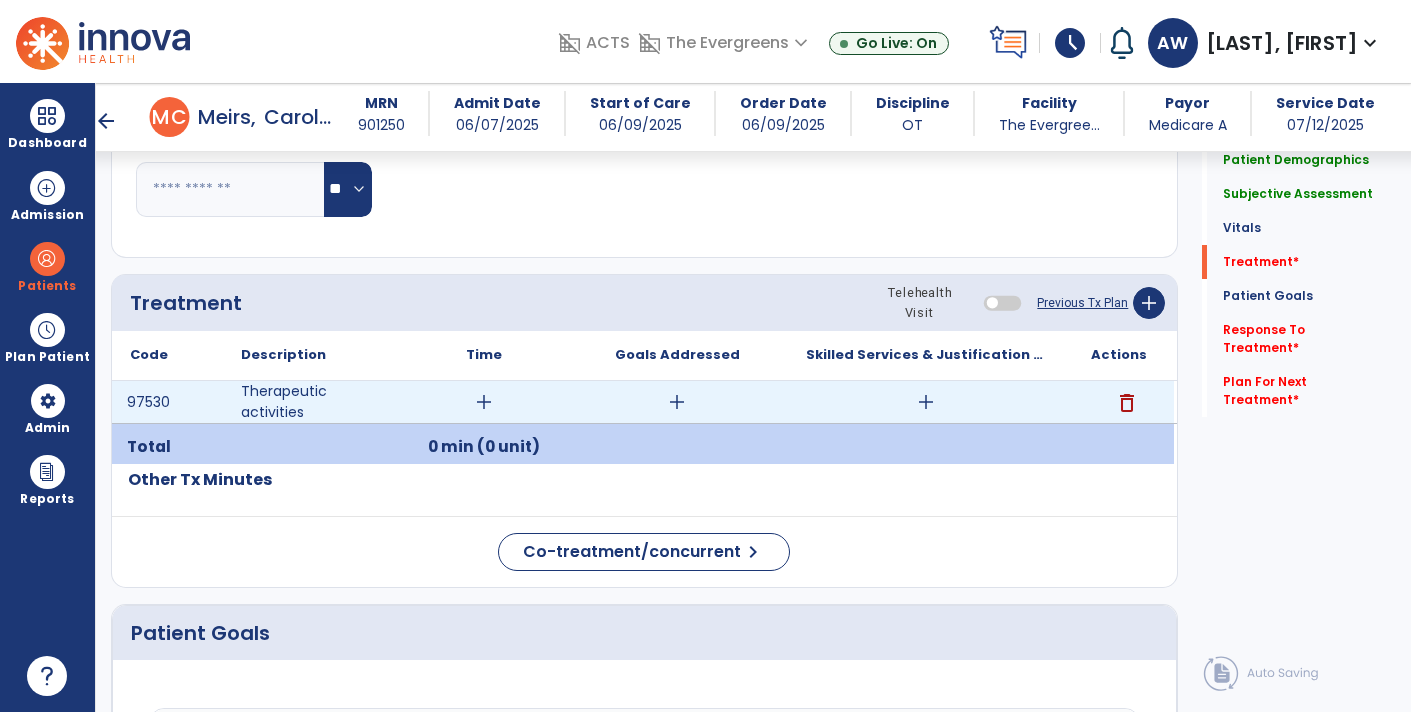 click on "add" at bounding box center (484, 402) 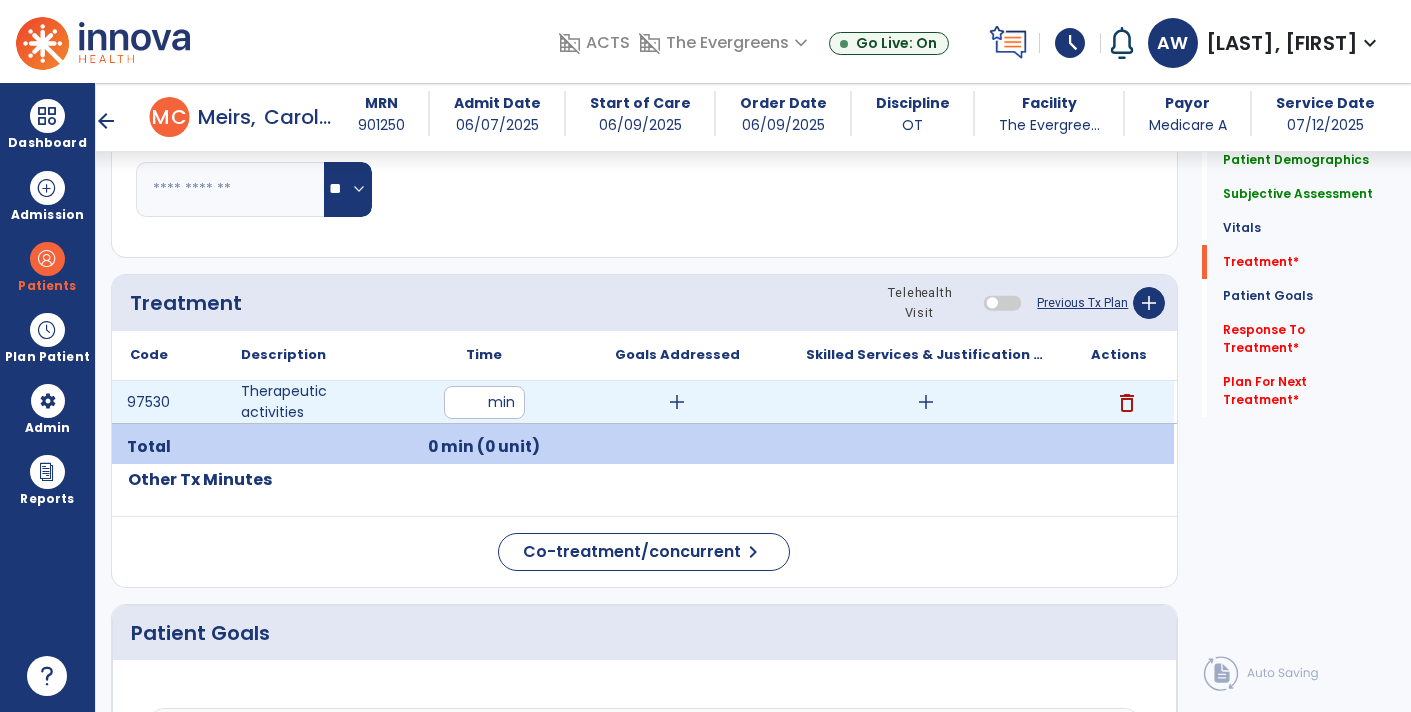 type on "**" 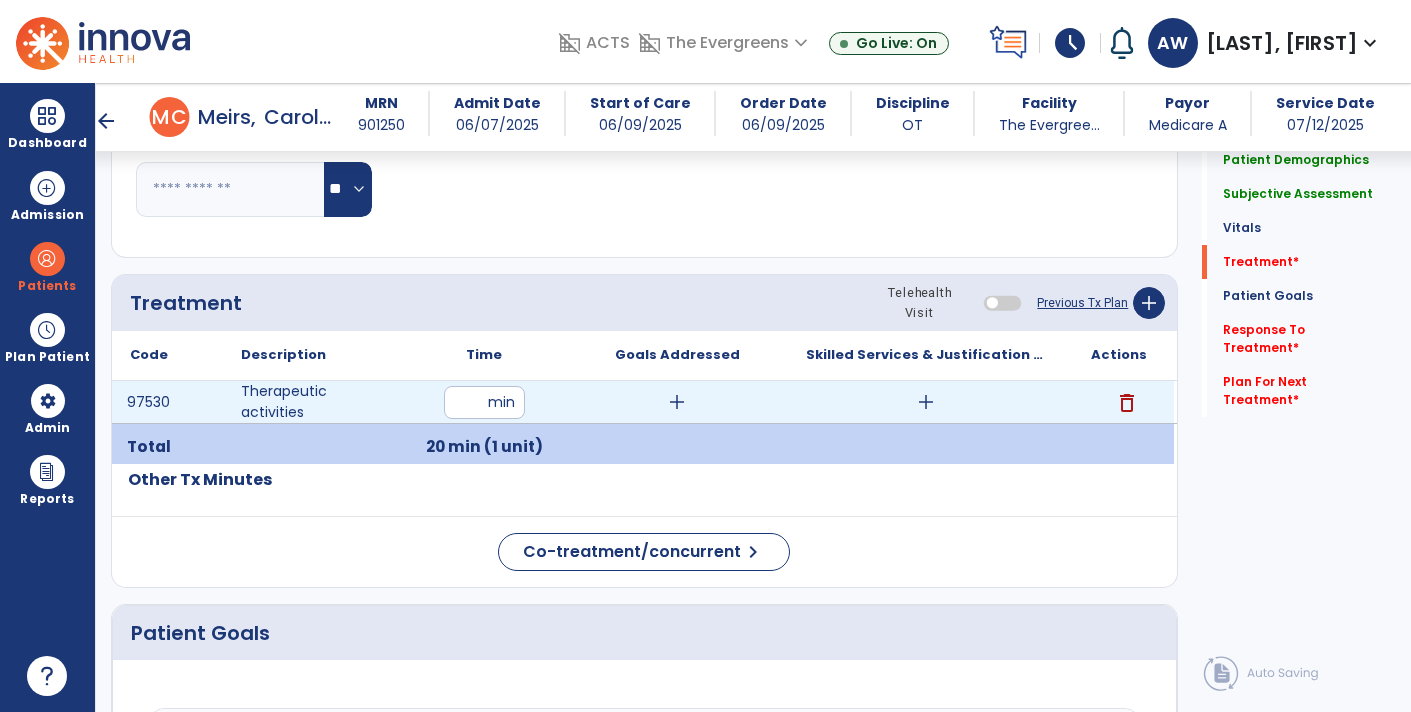 click on "add" at bounding box center (926, 402) 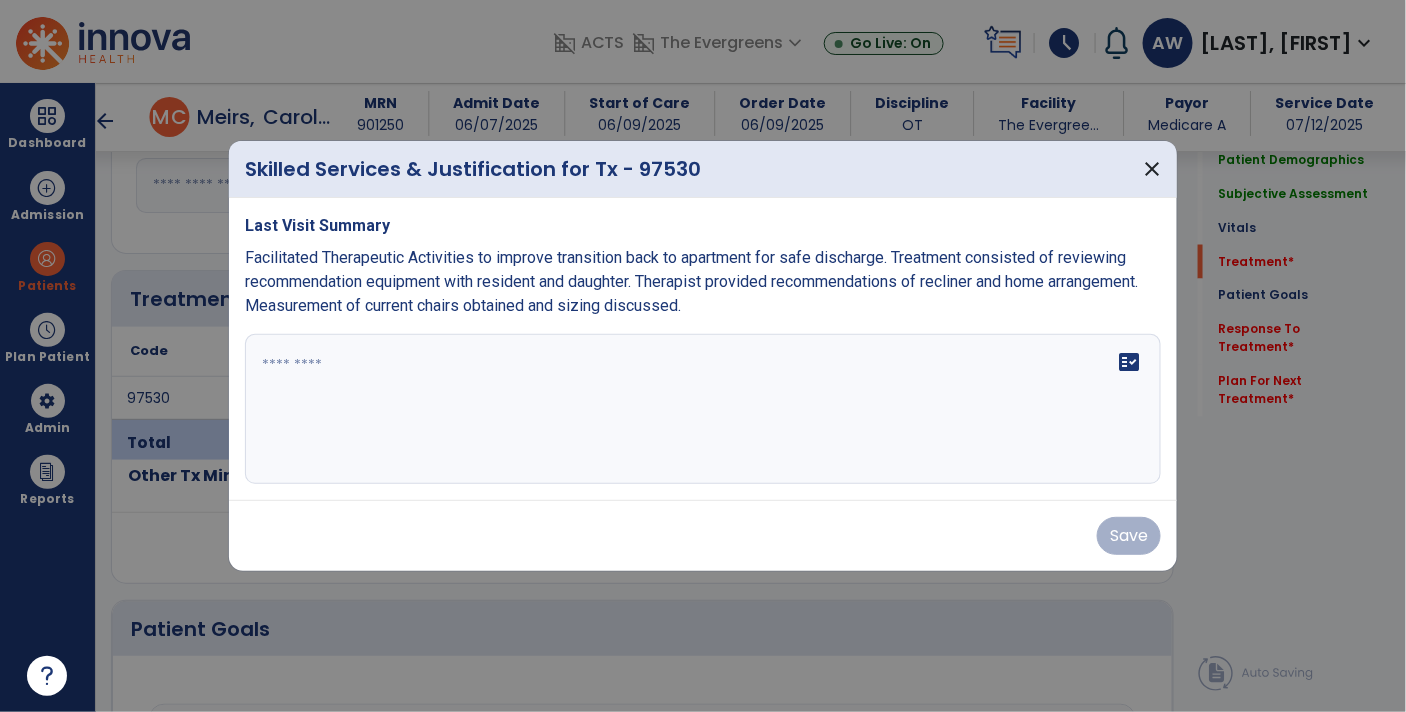 scroll, scrollTop: 975, scrollLeft: 0, axis: vertical 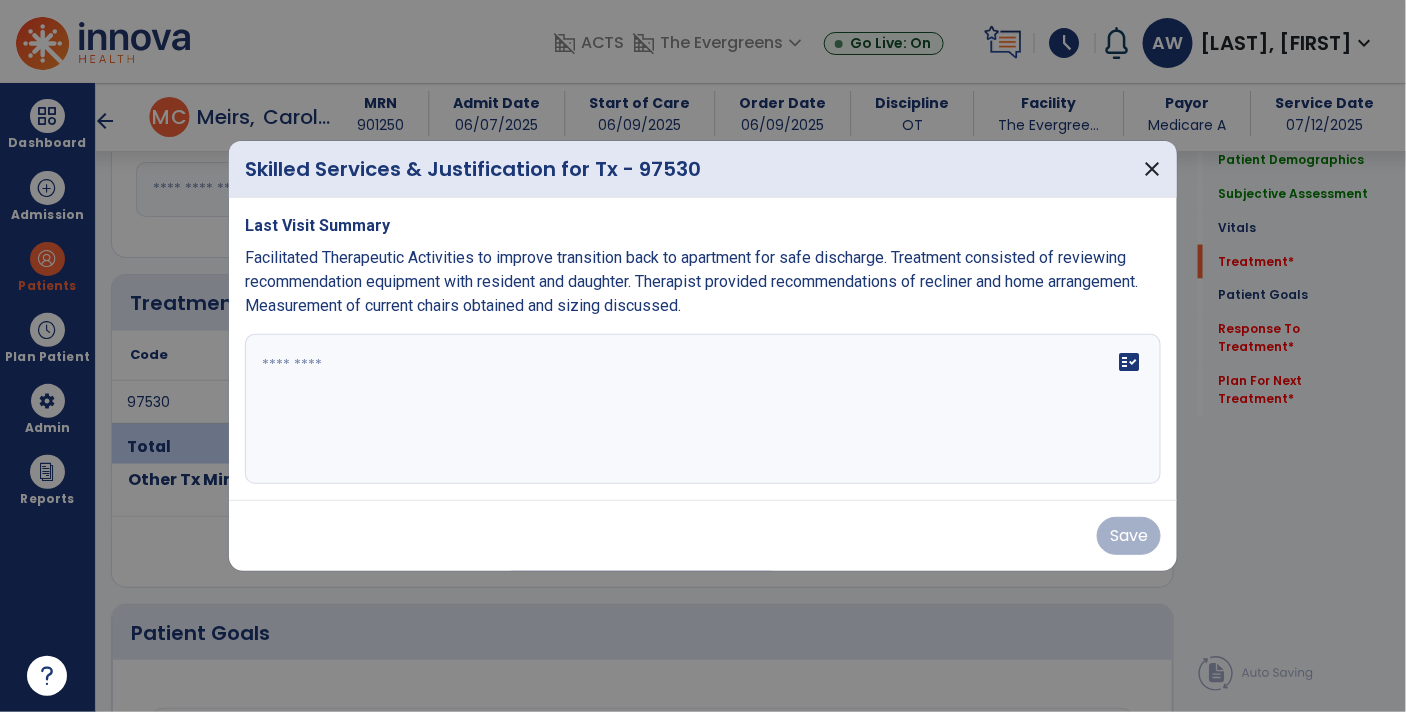 click on "fact_check" at bounding box center [703, 409] 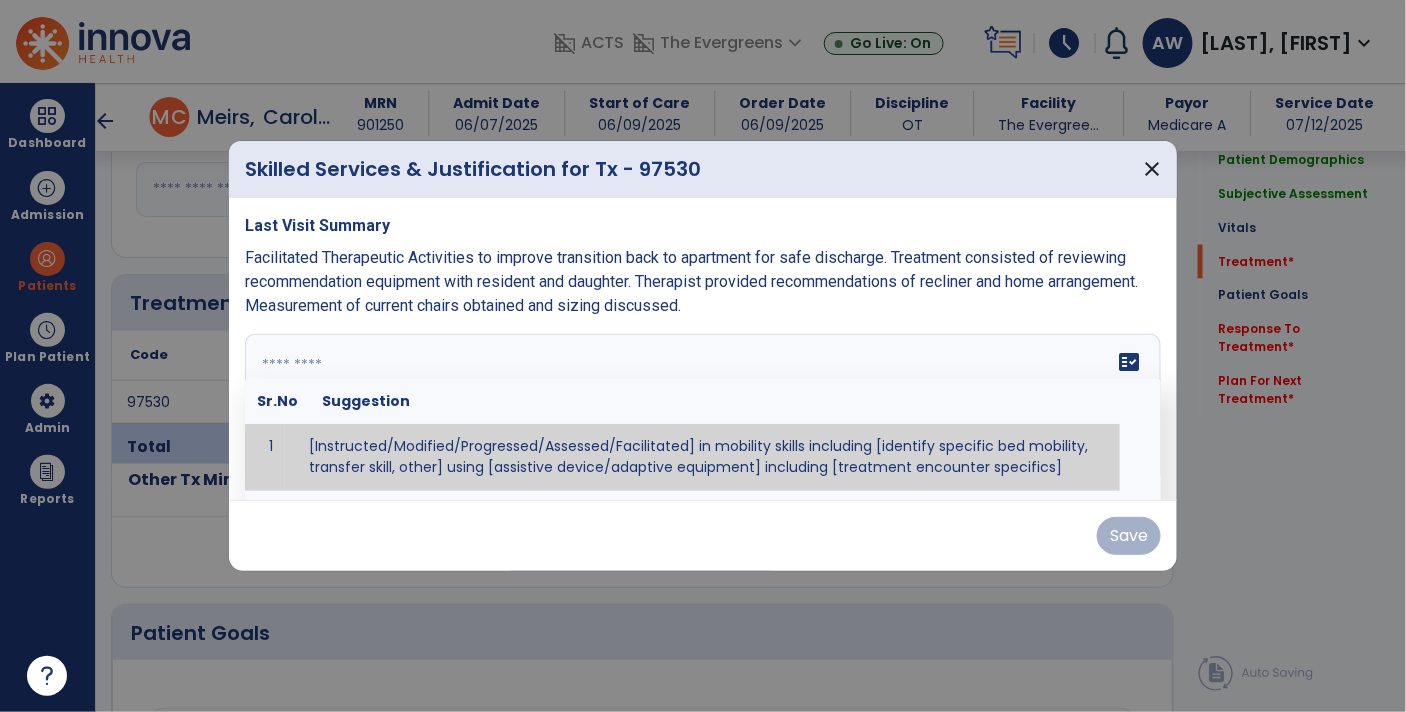 paste on "**********" 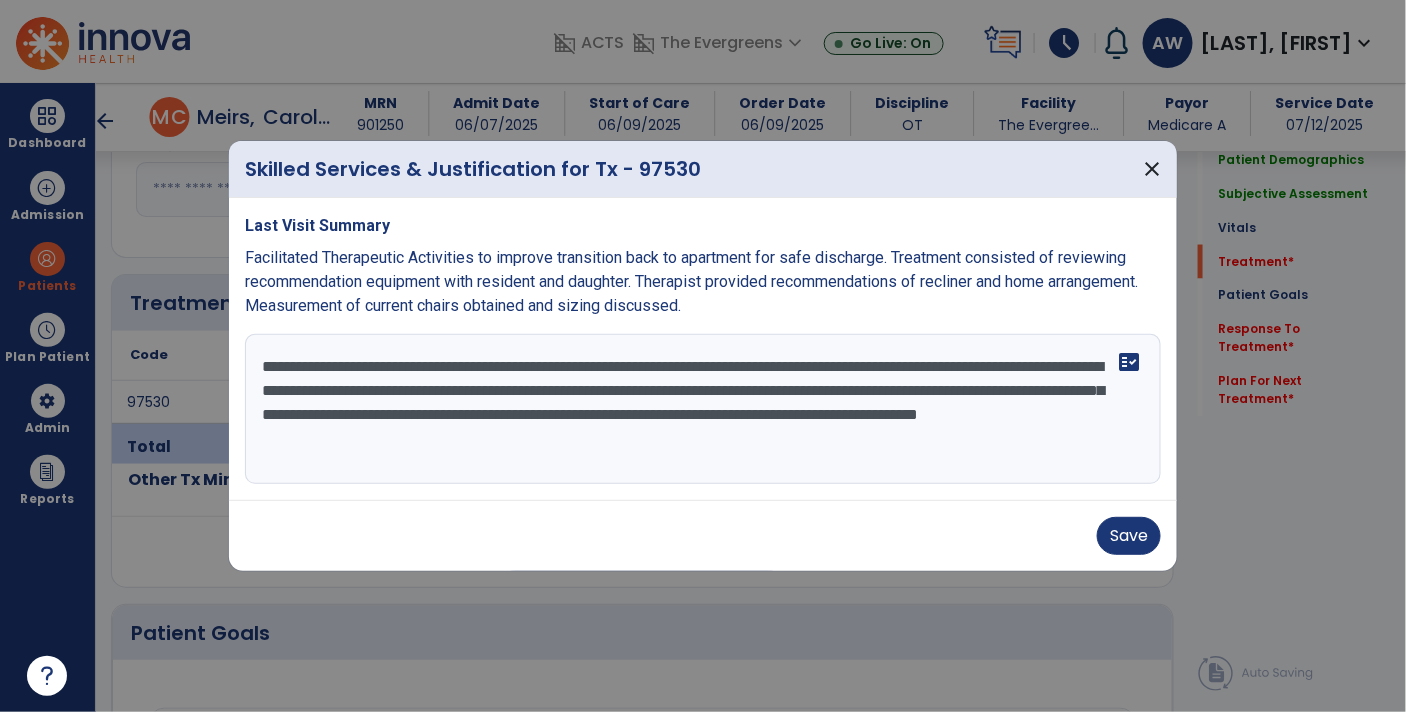 click on "**********" at bounding box center [703, 409] 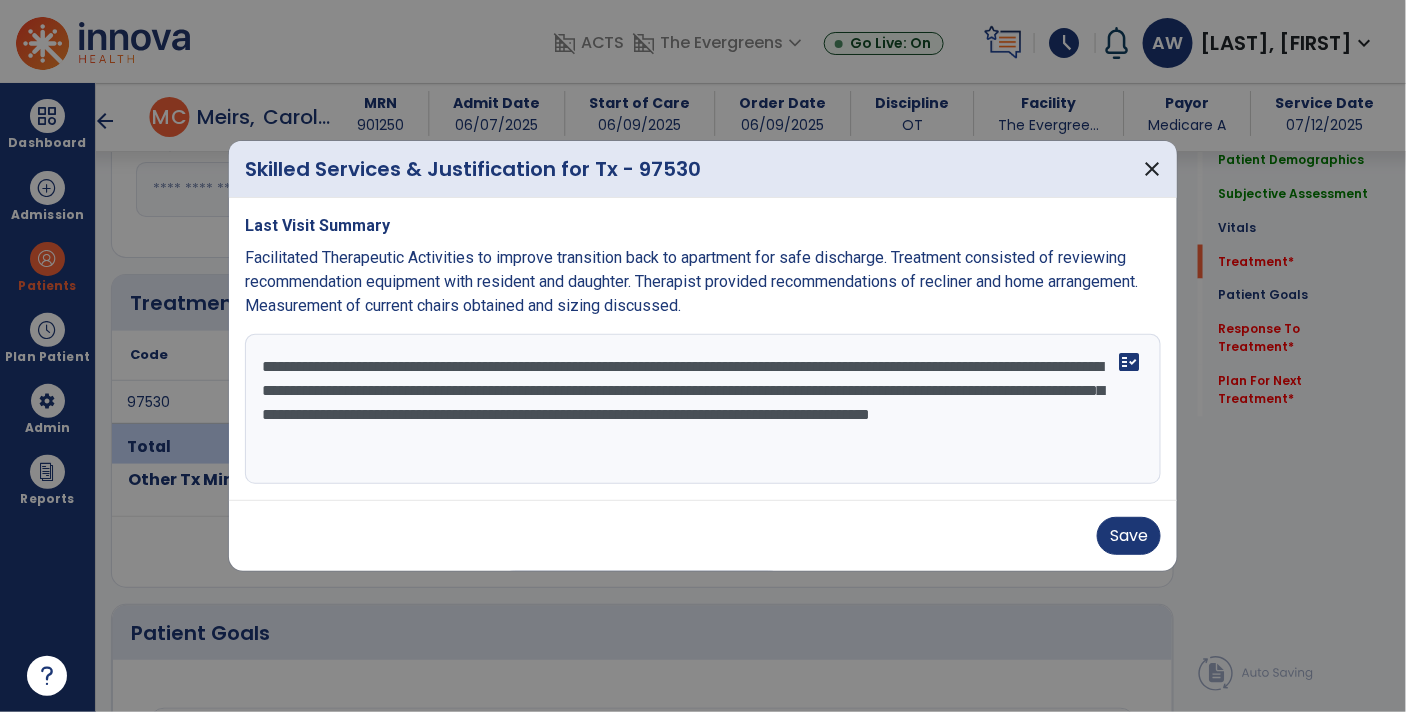 click on "**********" at bounding box center [703, 409] 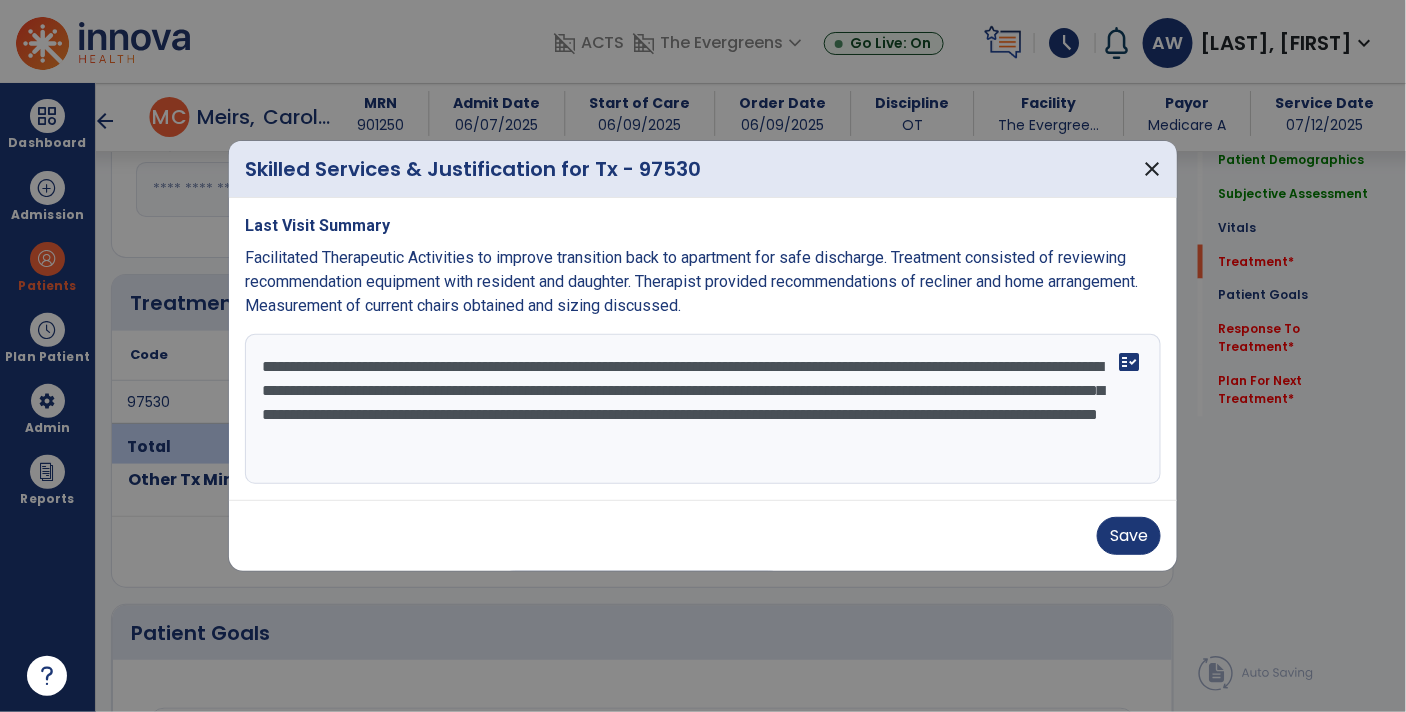 click on "**********" at bounding box center [703, 409] 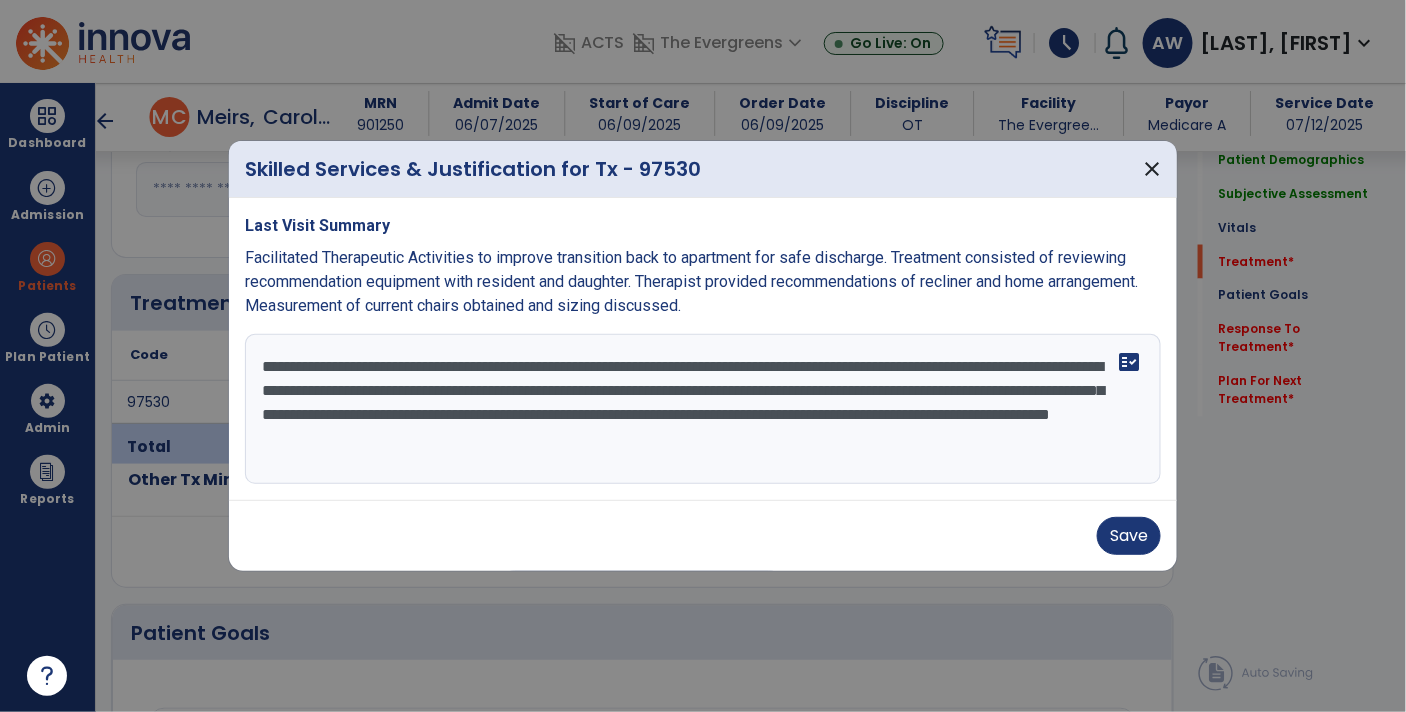 click on "**********" at bounding box center (703, 409) 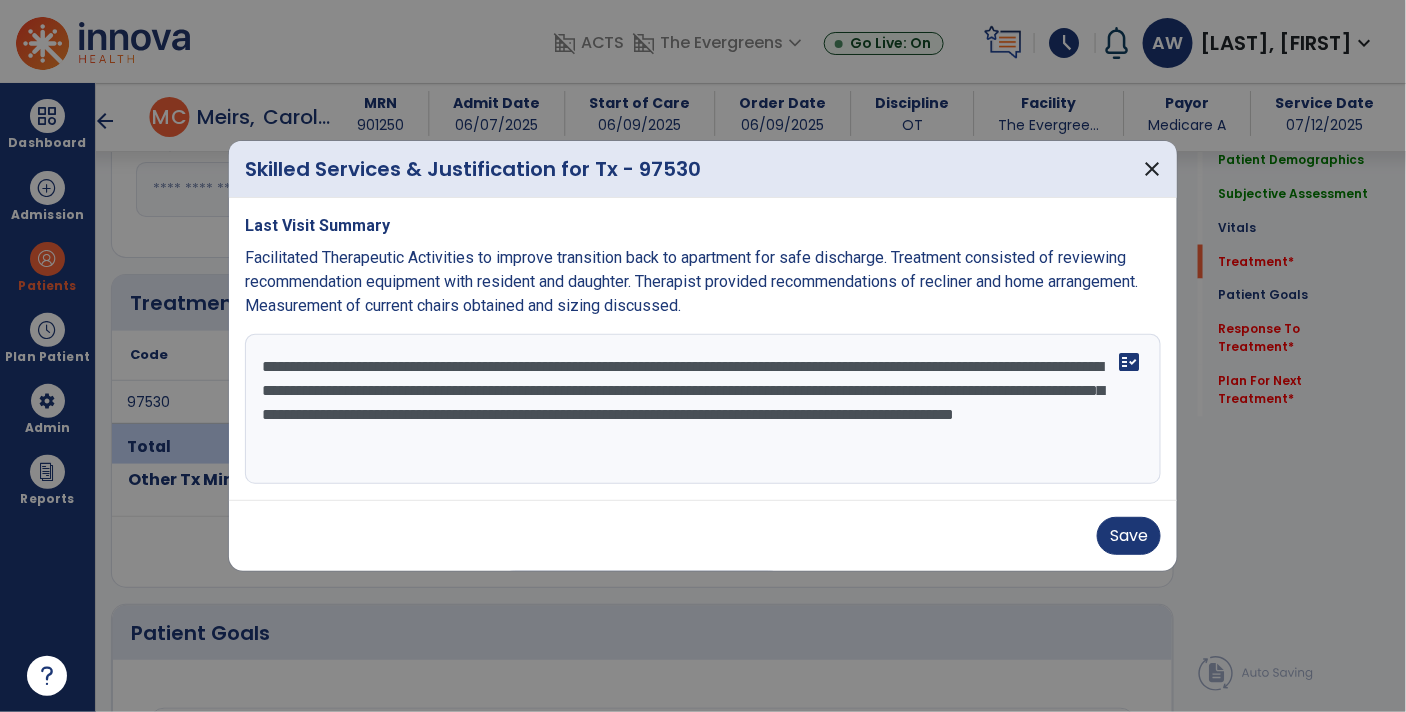 click on "**********" at bounding box center (703, 409) 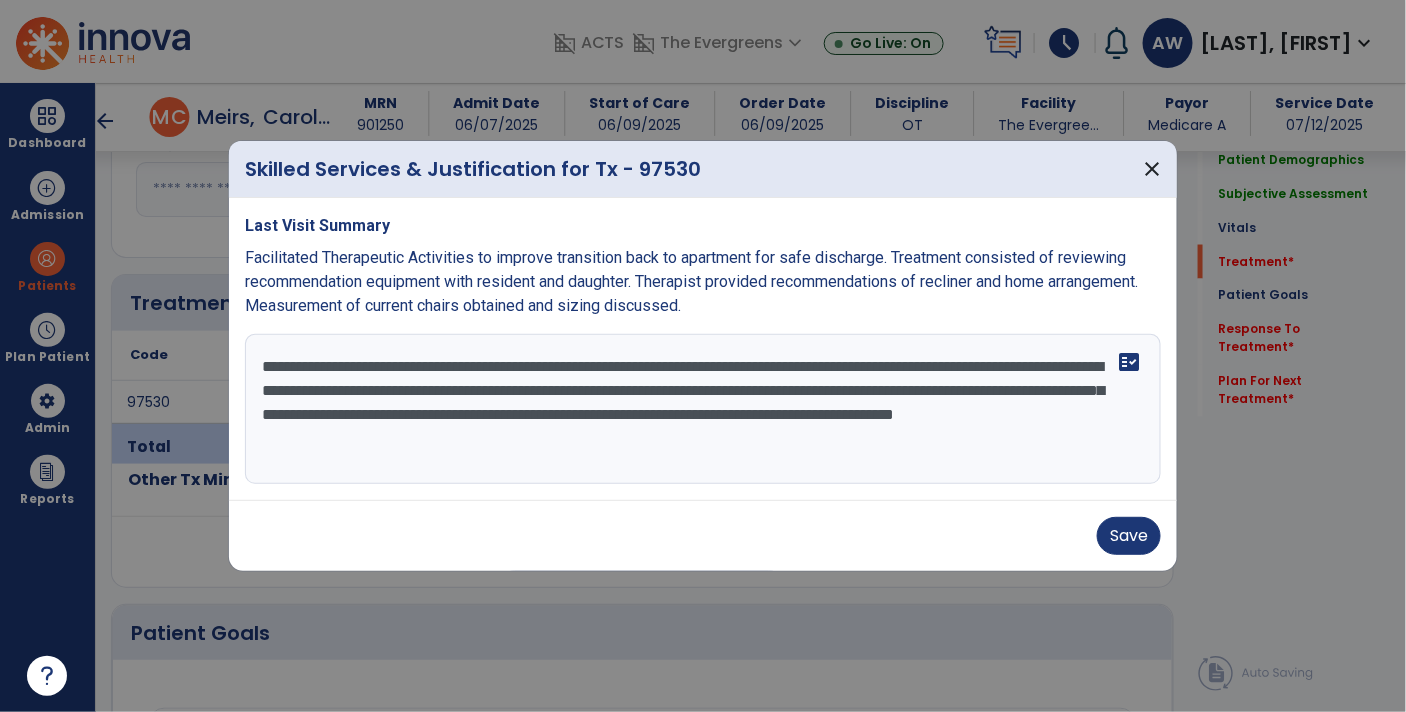 click on "**********" at bounding box center (703, 409) 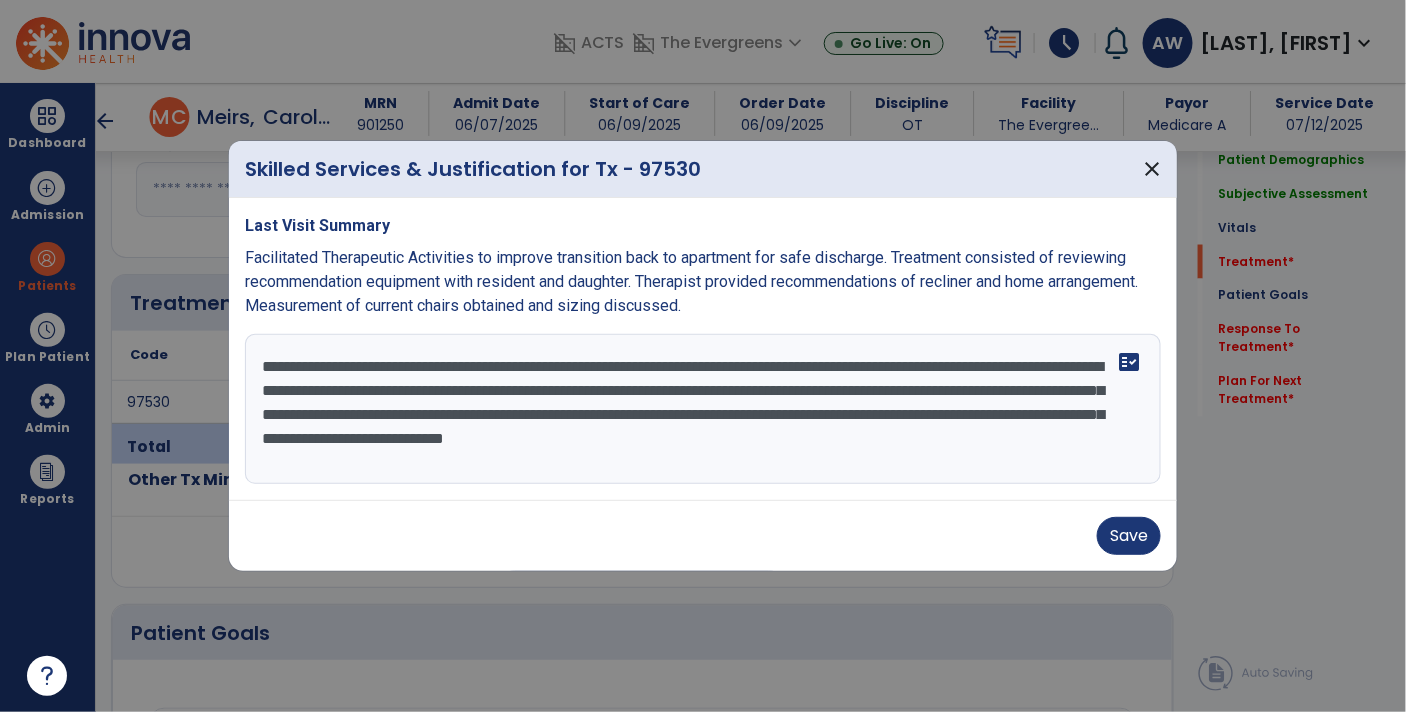 click on "**********" at bounding box center (703, 409) 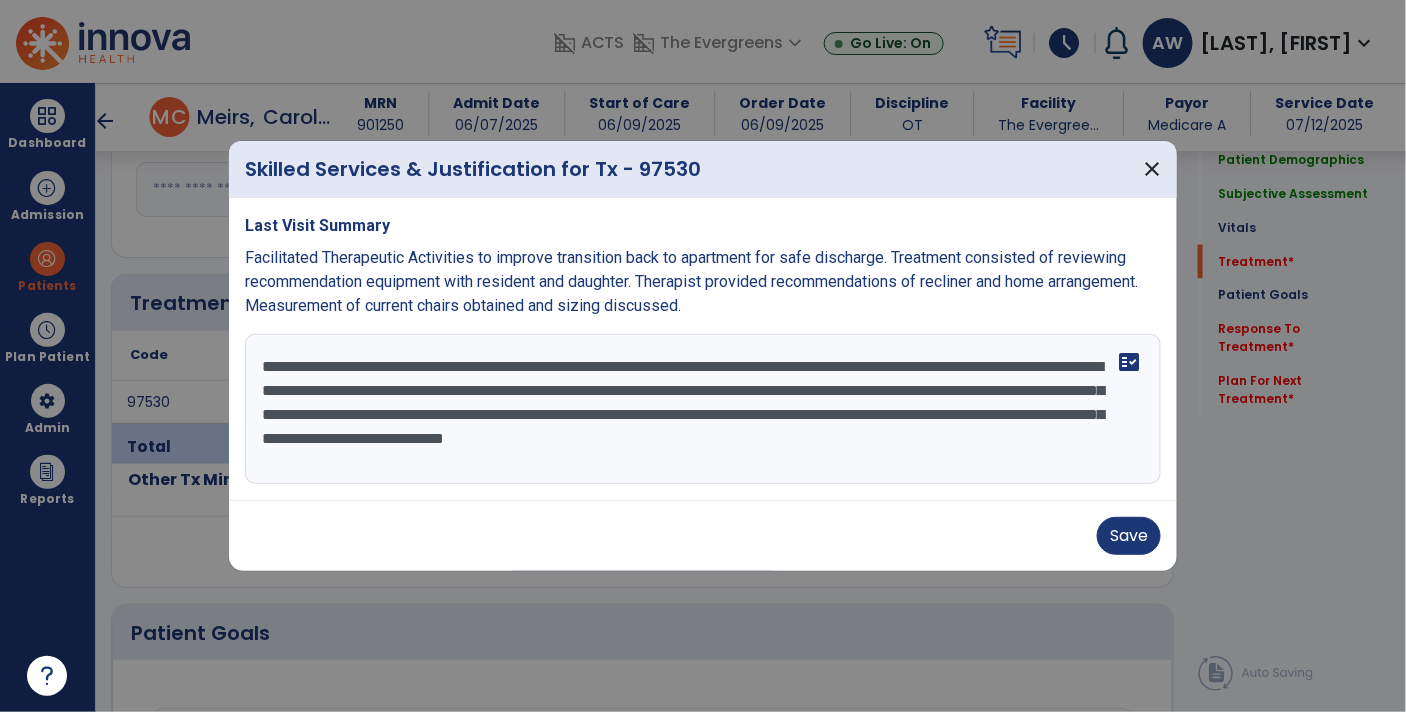 click on "**********" at bounding box center [703, 409] 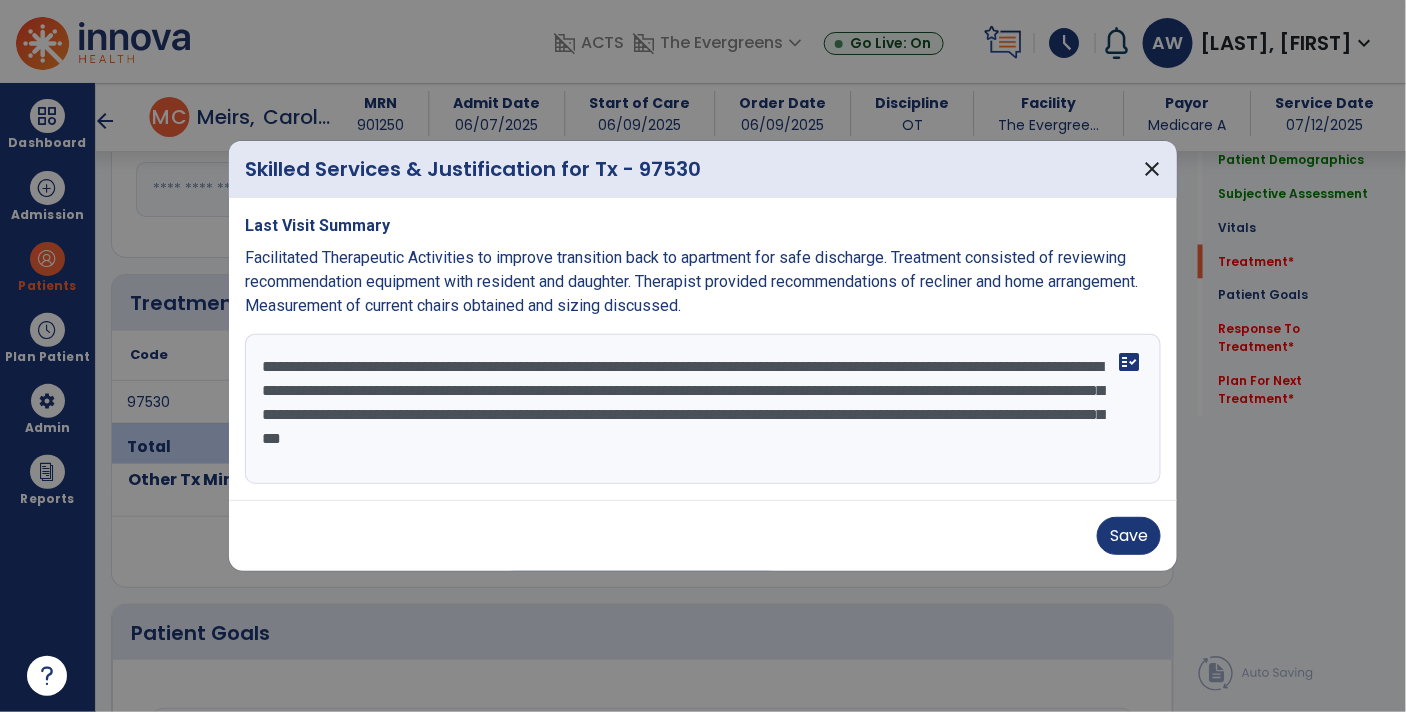 click on "**********" at bounding box center [703, 409] 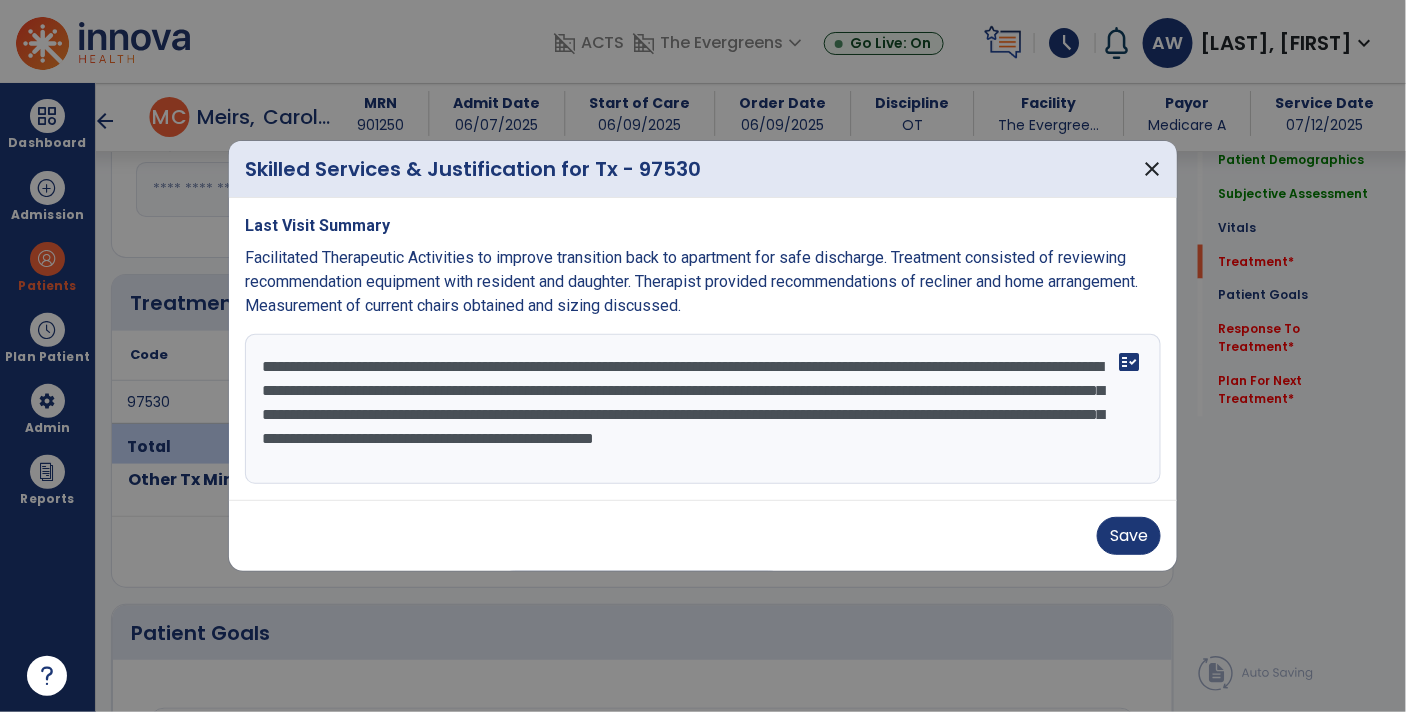 click on "**********" at bounding box center [703, 409] 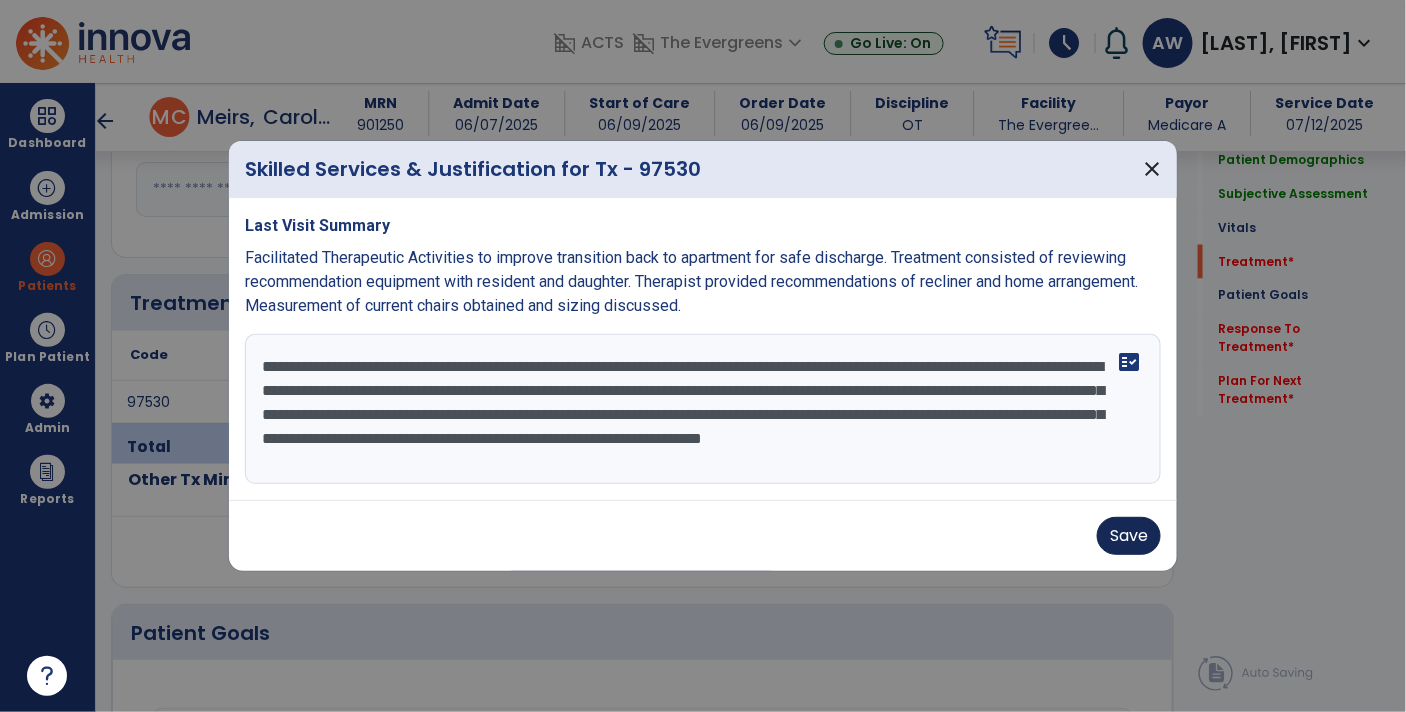 type on "**********" 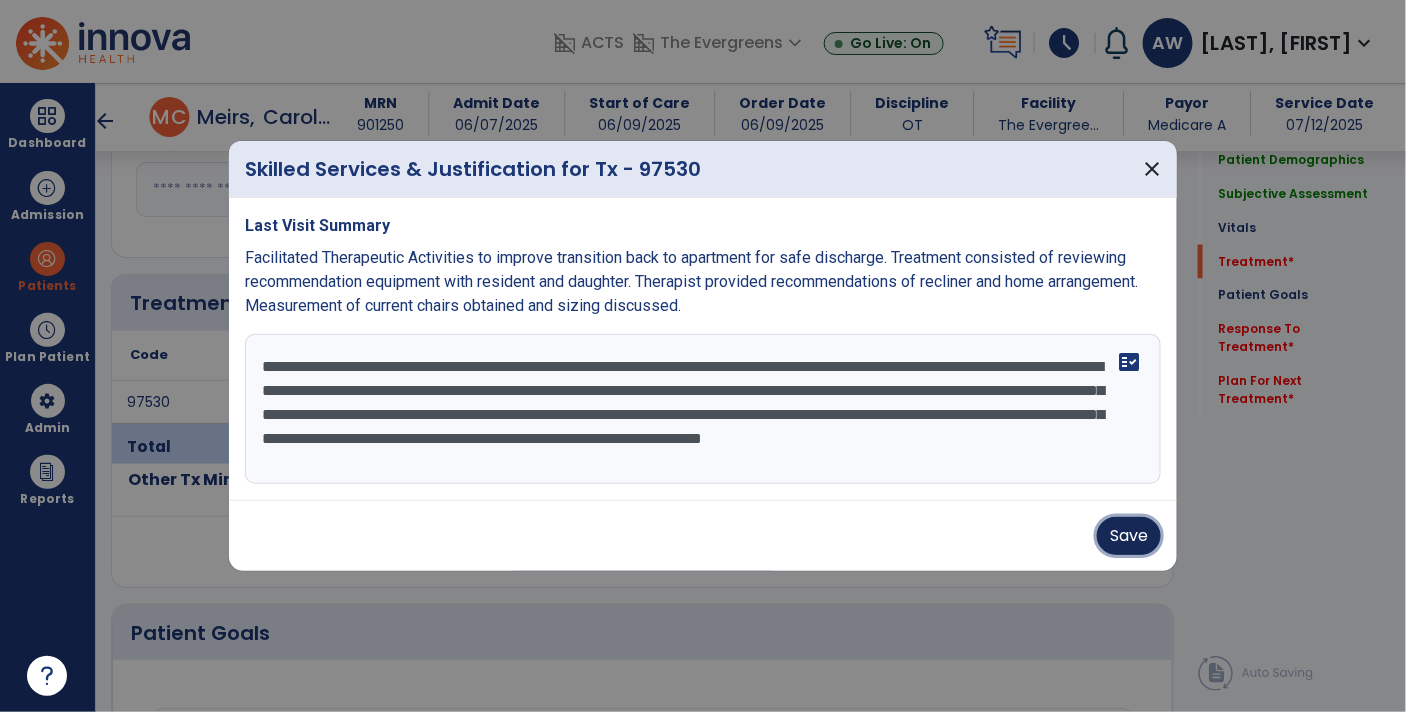 click on "Save" at bounding box center (1129, 536) 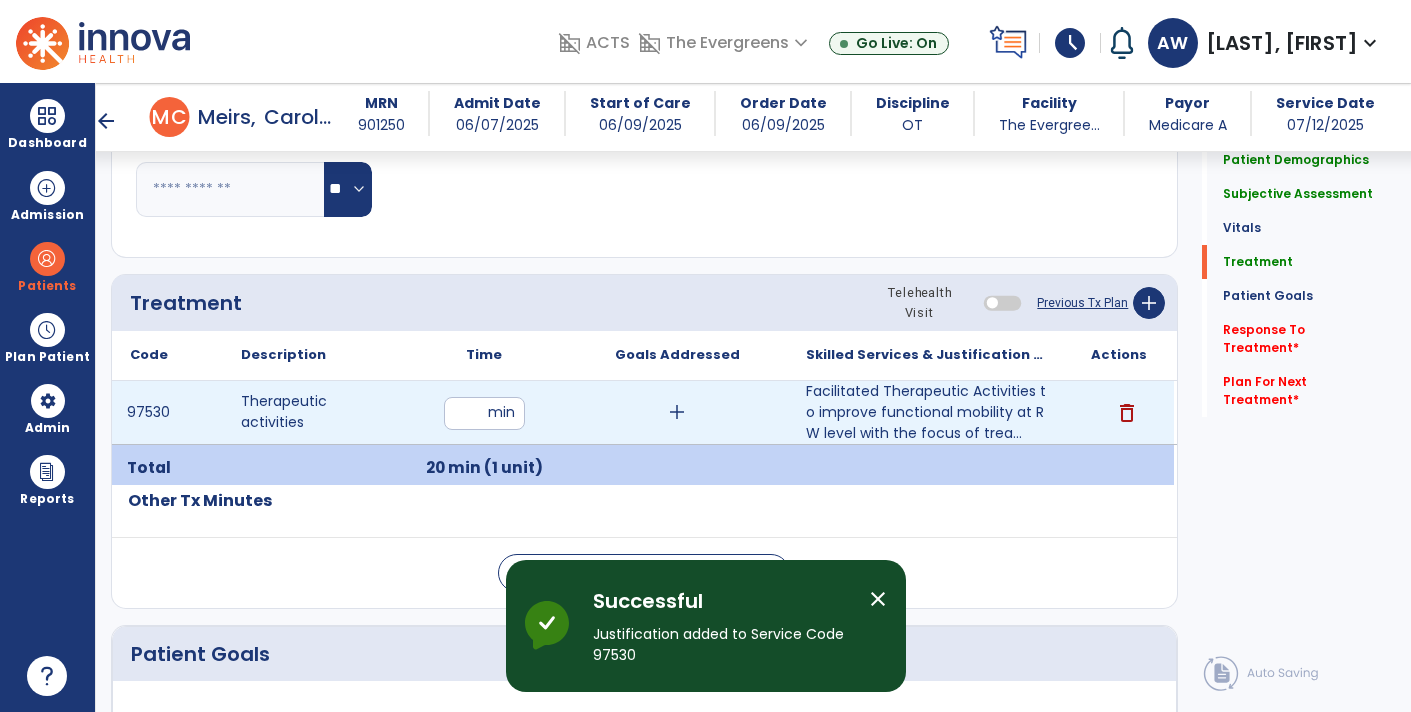 click on "**" at bounding box center (484, 413) 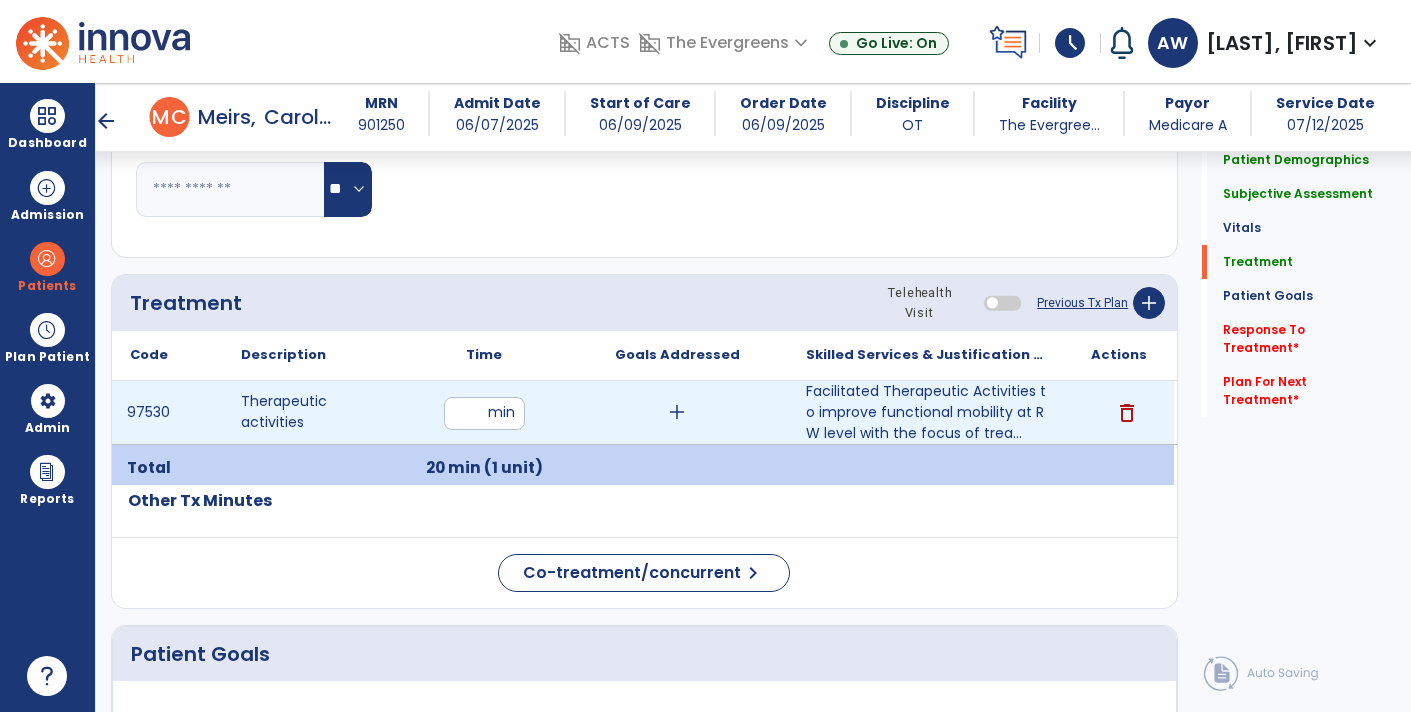 type on "**" 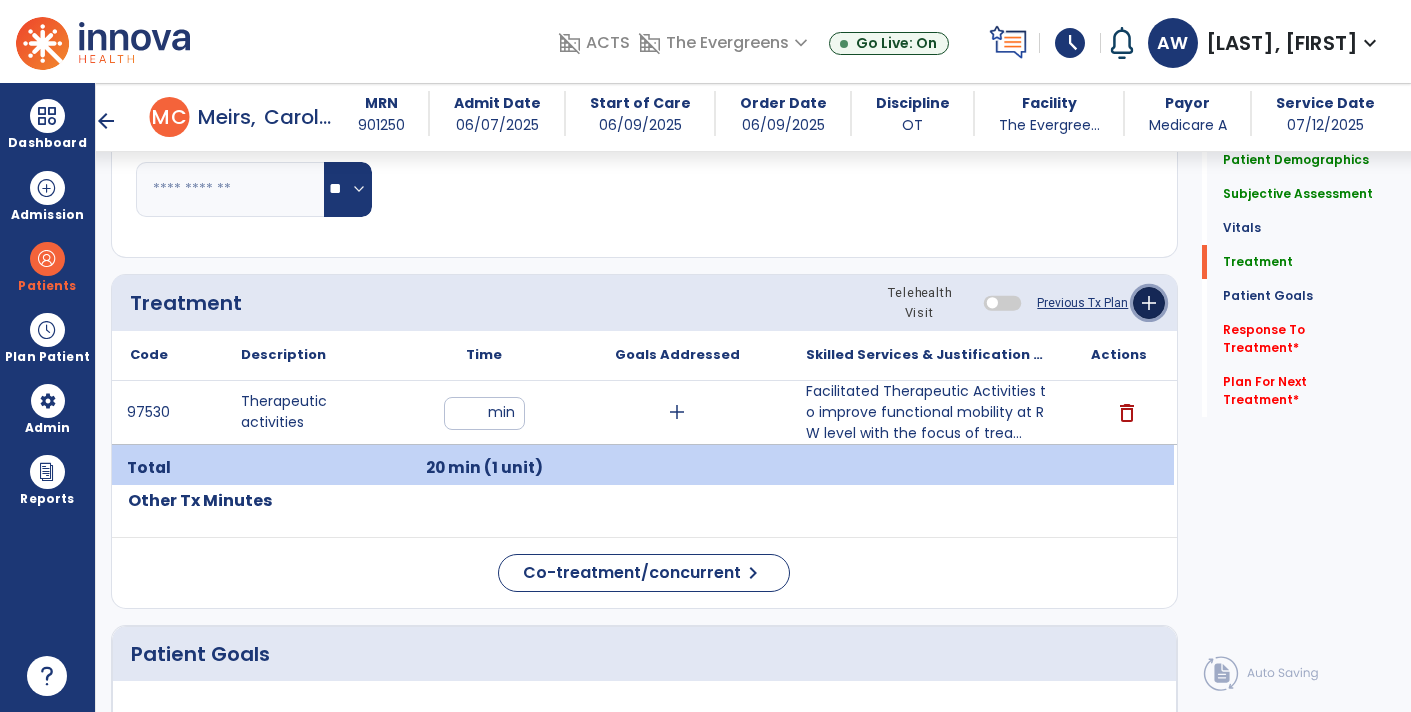 click on "add" 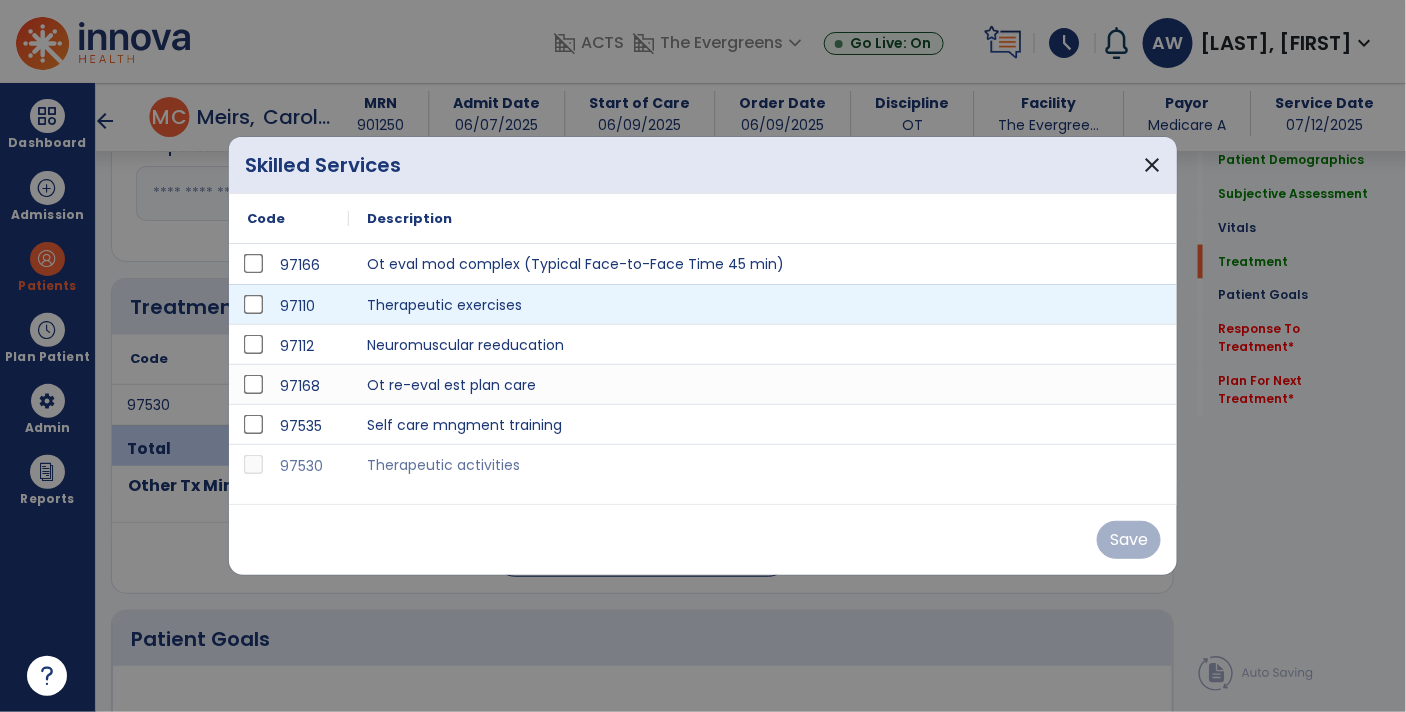 scroll, scrollTop: 975, scrollLeft: 0, axis: vertical 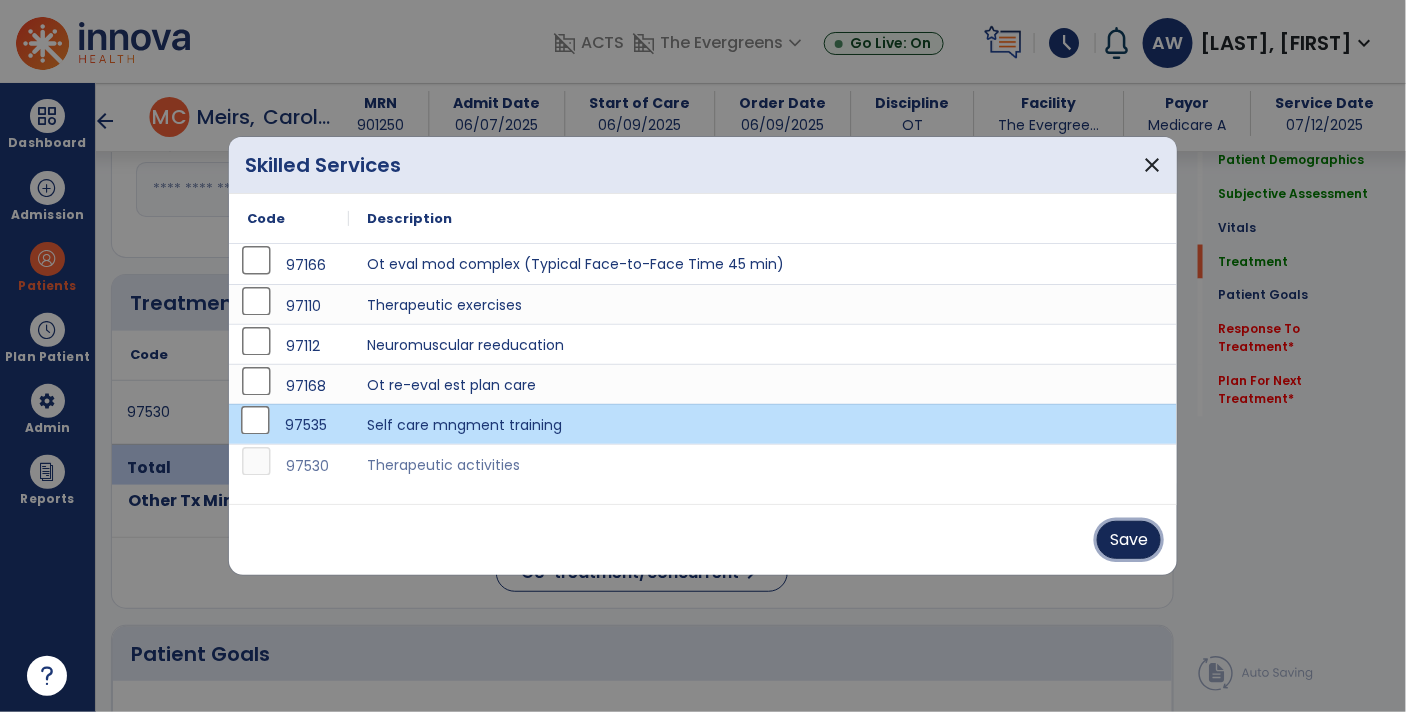 click on "Save" at bounding box center (1129, 540) 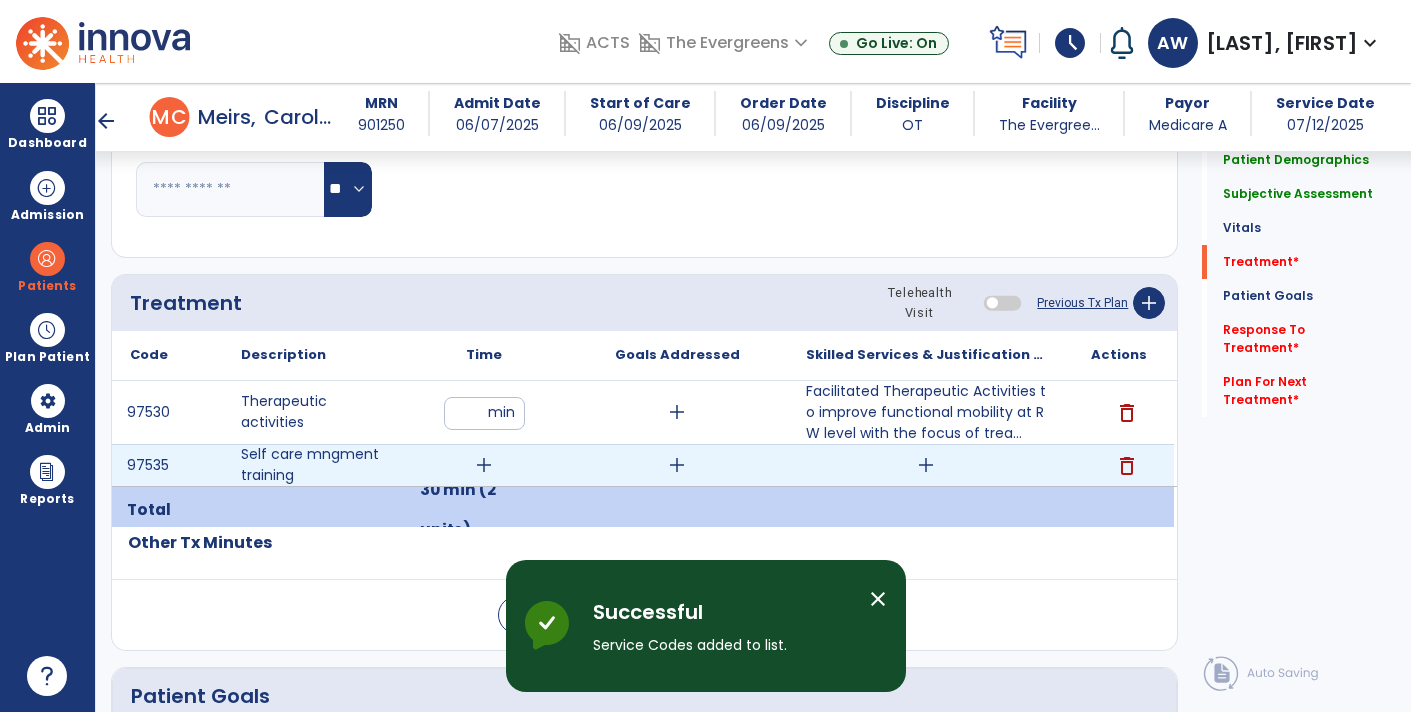 click on "add" at bounding box center (484, 465) 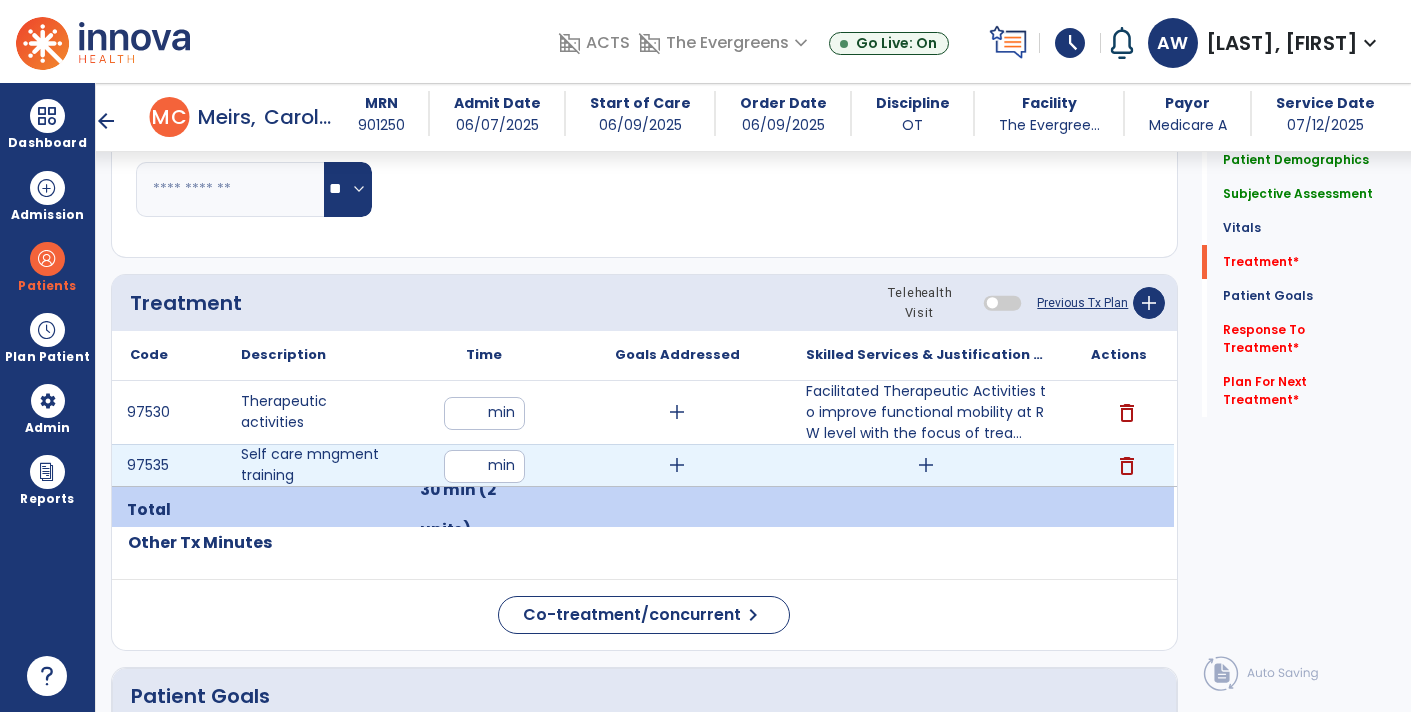 type on "**" 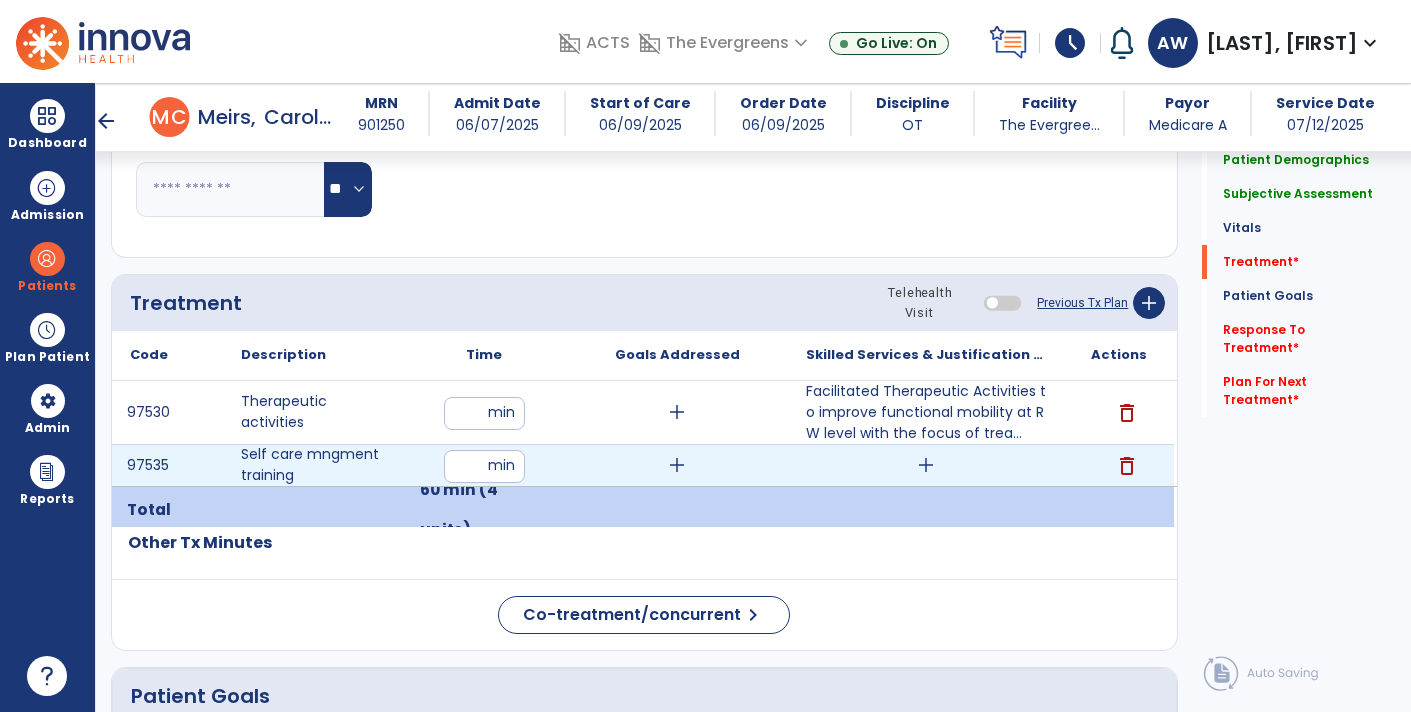 click on "add" at bounding box center [926, 465] 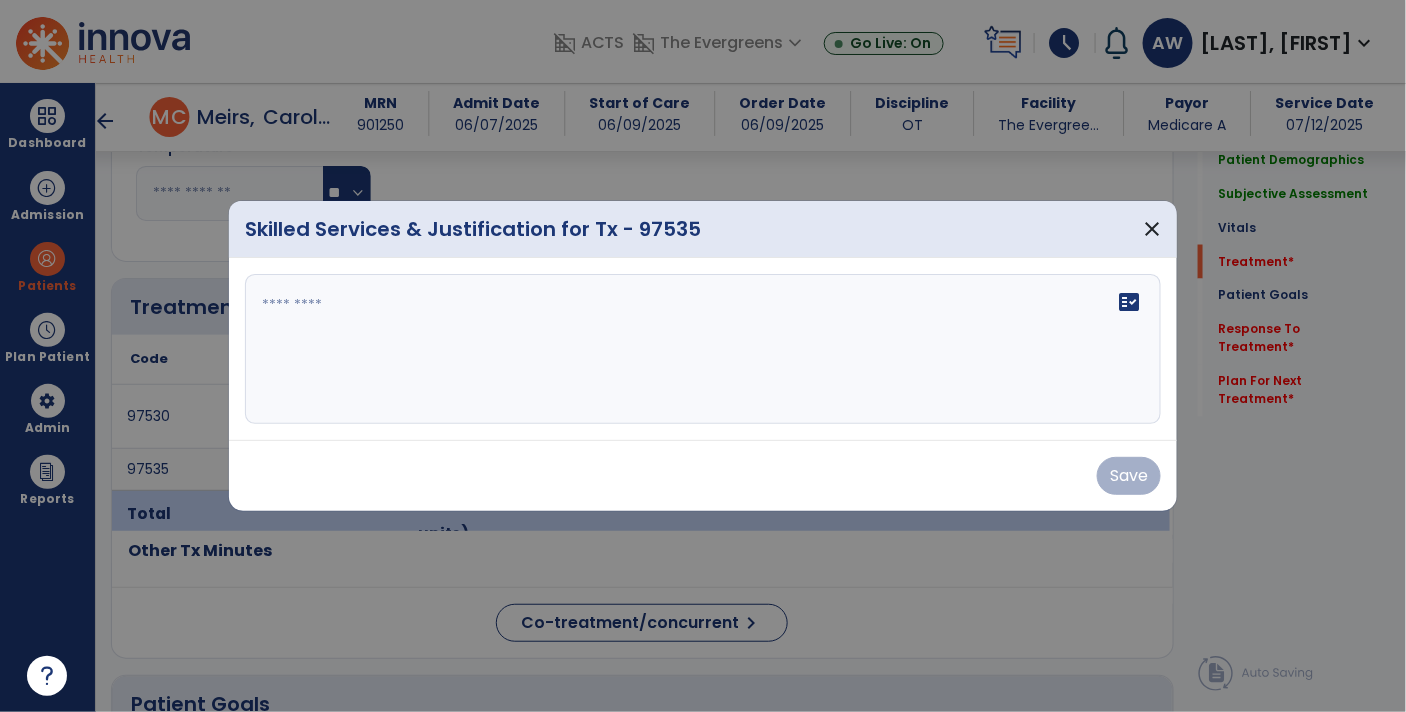 scroll, scrollTop: 975, scrollLeft: 0, axis: vertical 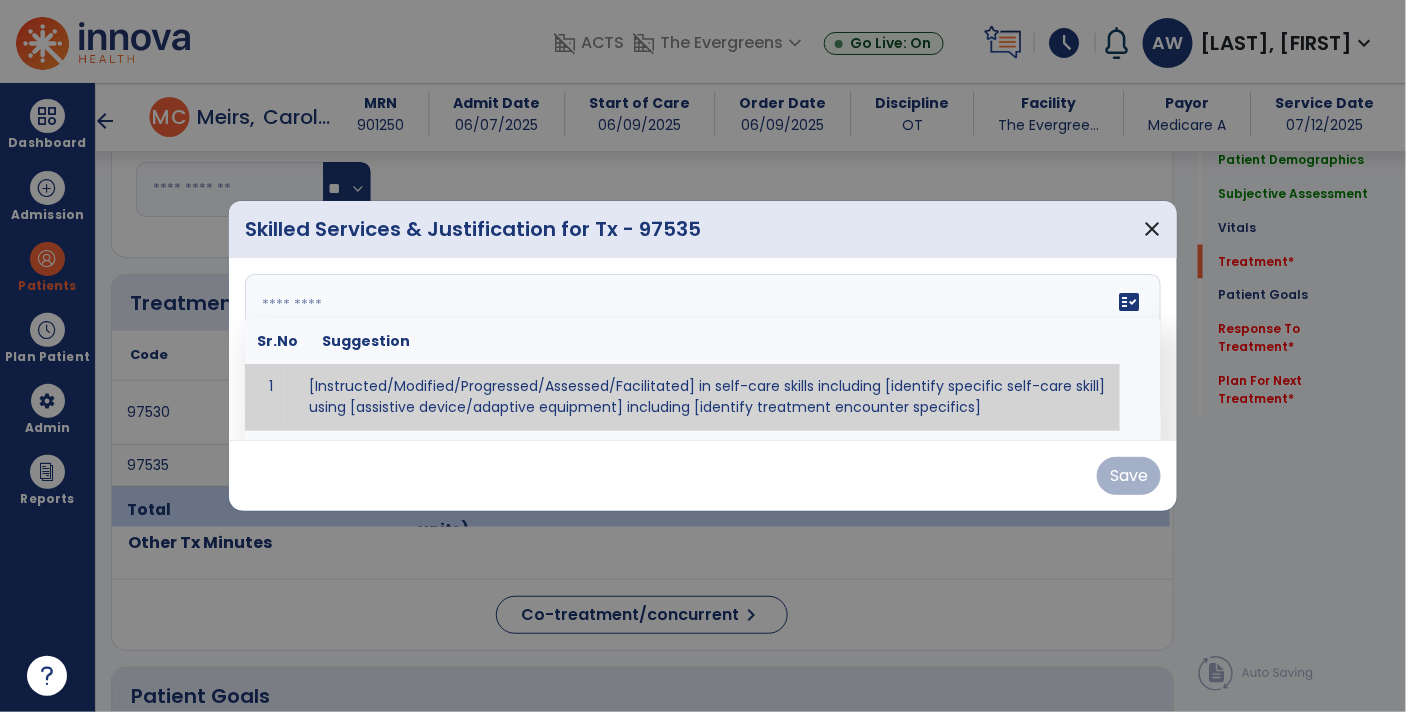 click on "fact_check  Sr.No Suggestion 1 [Instructed/Modified/Progressed/Assessed/Facilitated] in self-care skills including [identify specific self-care skill] using [assistive device/adaptive equipment] including [identify treatment encounter specifics]" at bounding box center (703, 349) 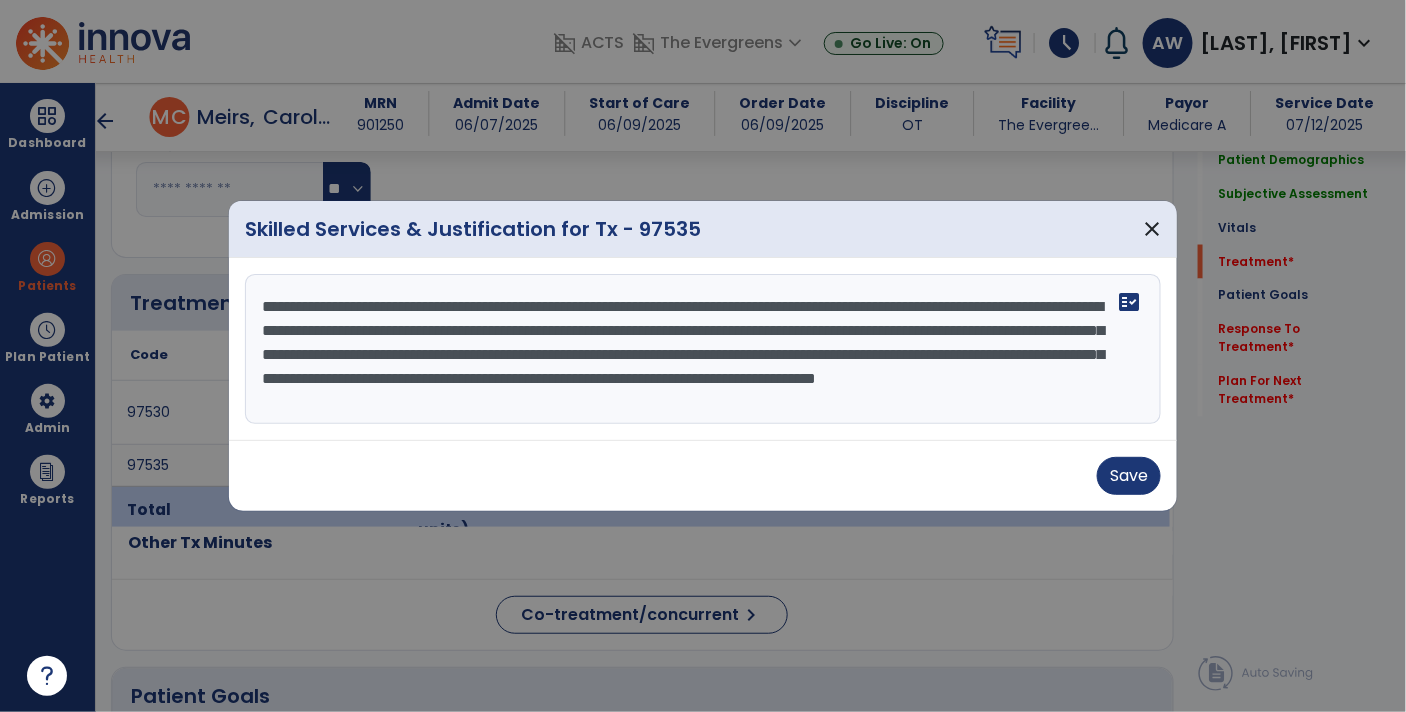 scroll, scrollTop: 15, scrollLeft: 0, axis: vertical 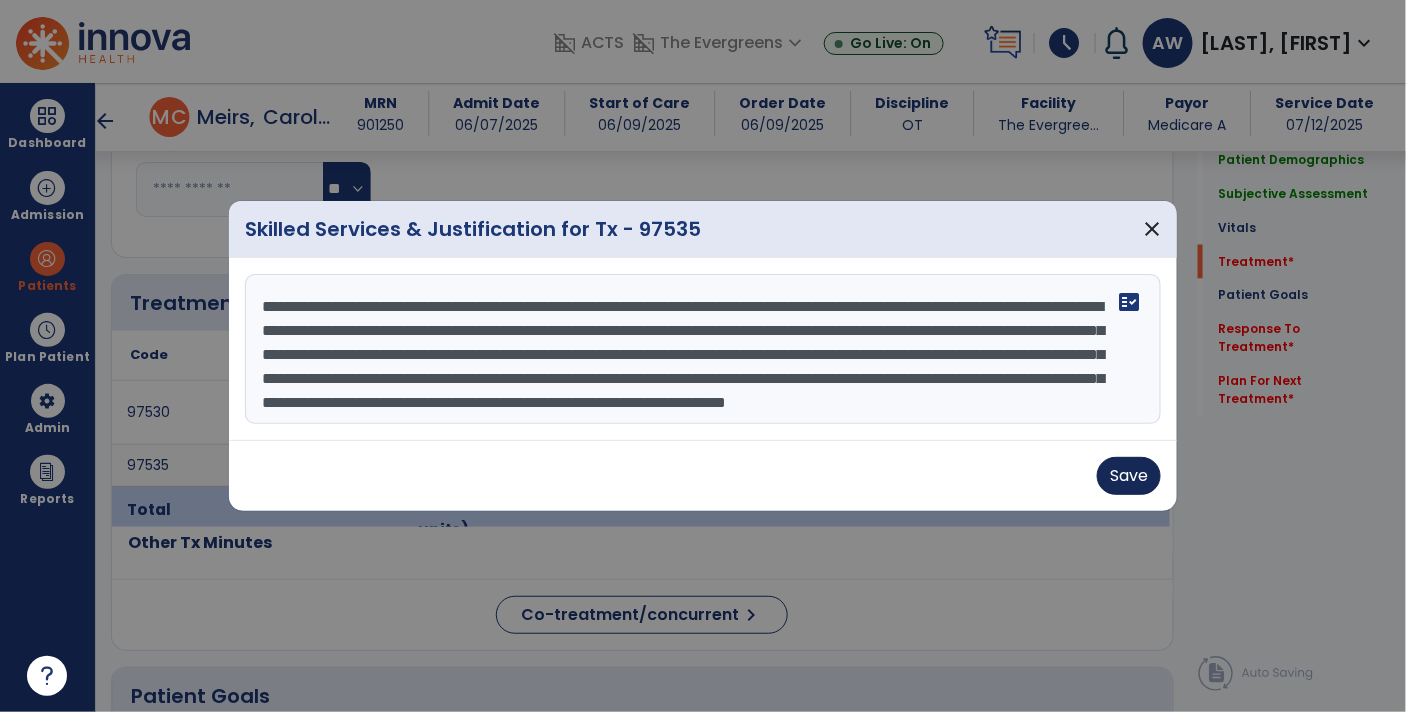 type on "**********" 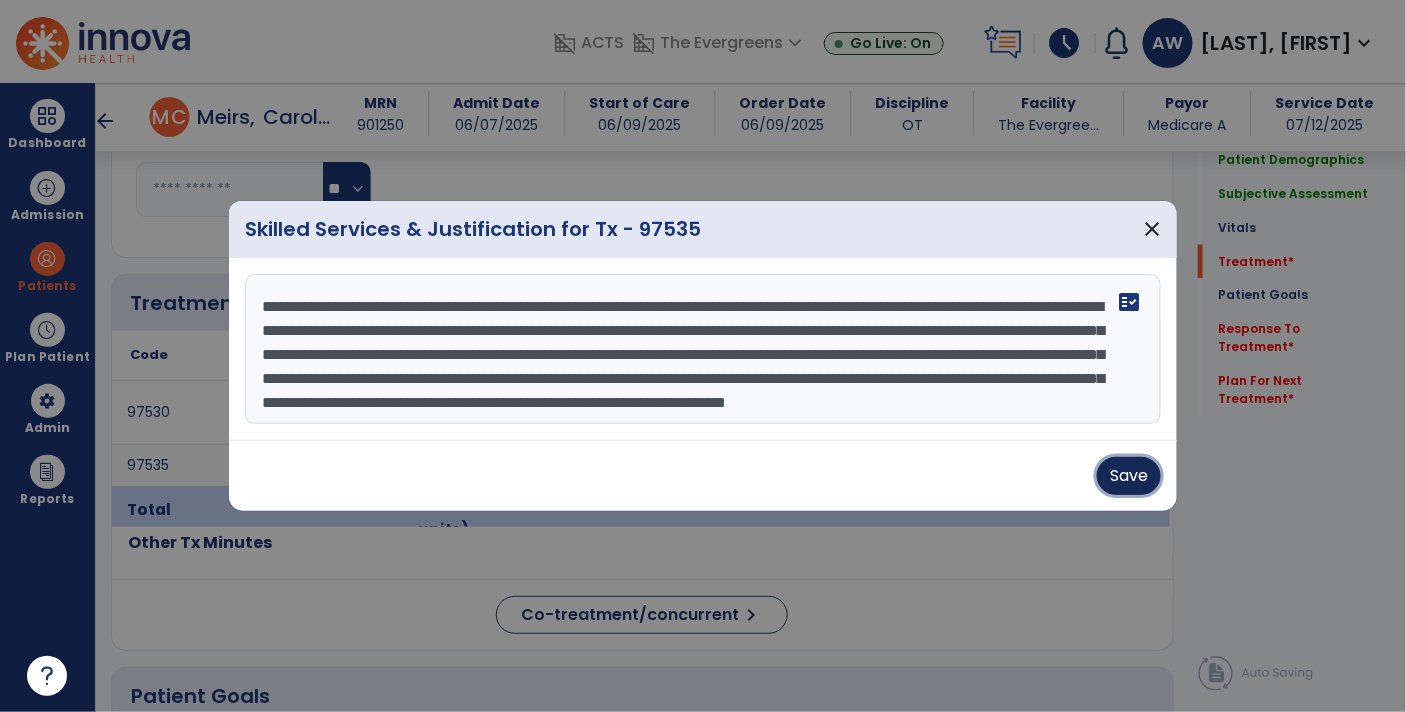 click on "Save" at bounding box center (1129, 476) 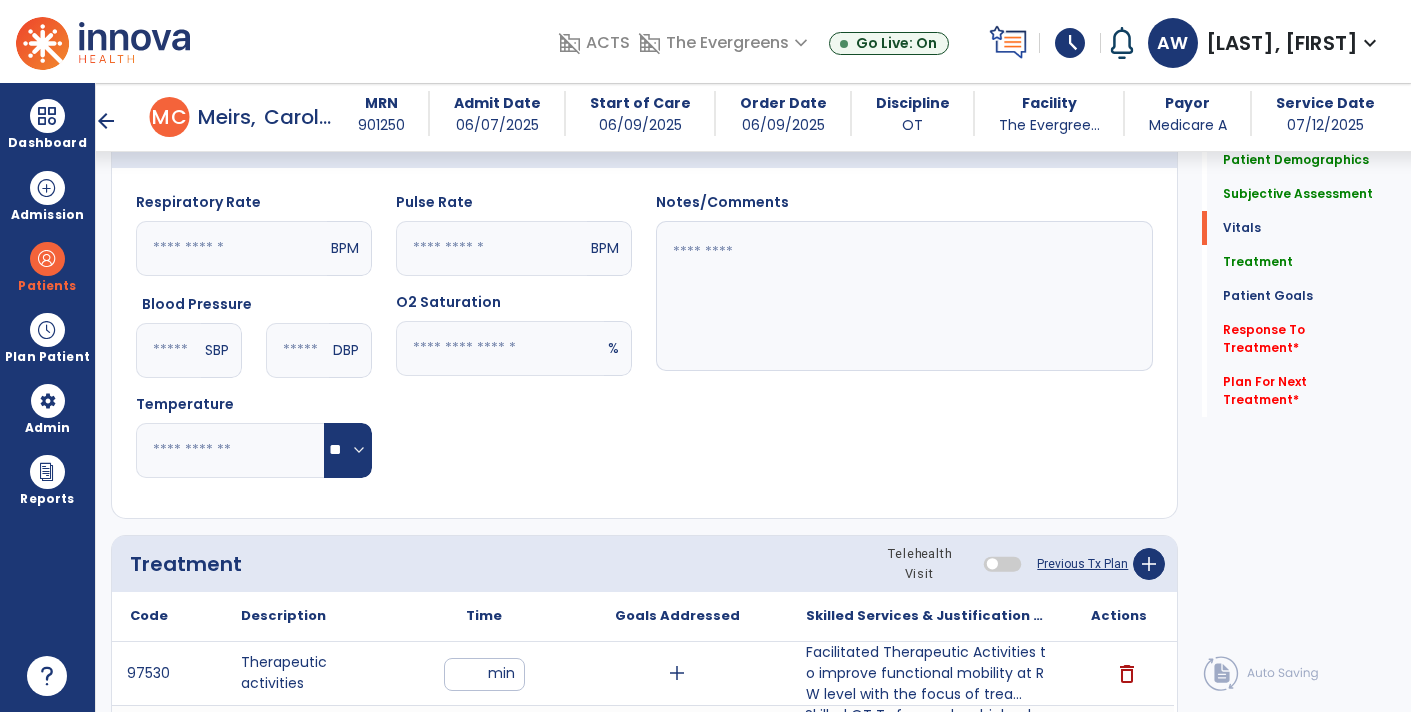scroll, scrollTop: 720, scrollLeft: 0, axis: vertical 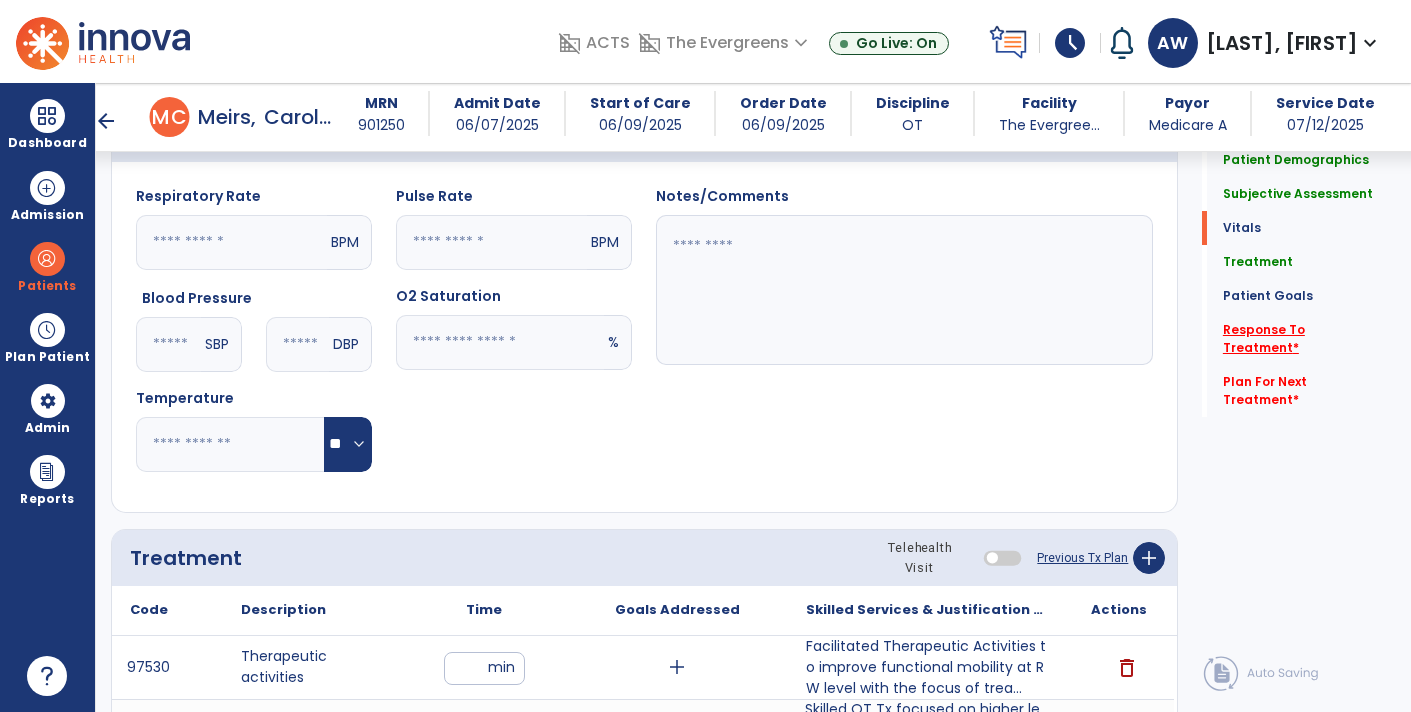 click on "Response To Treatment   *" 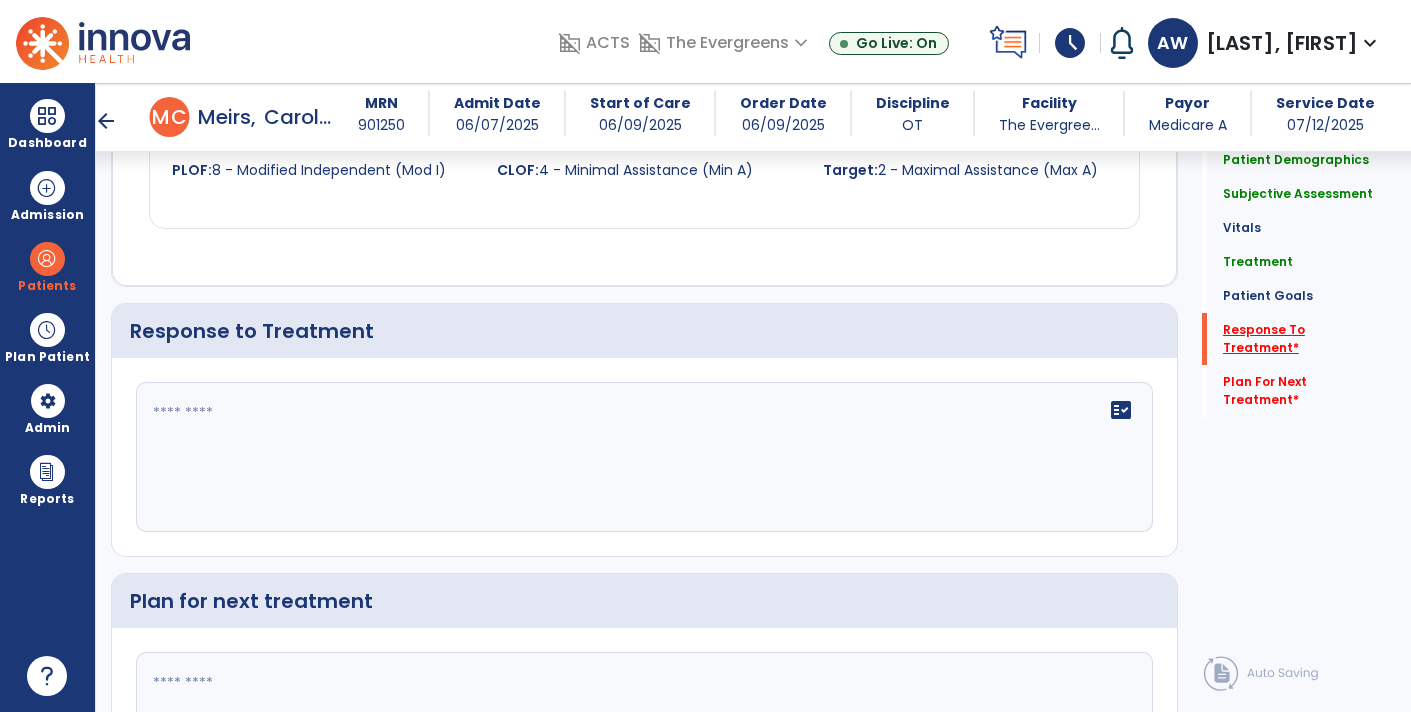 scroll, scrollTop: 2639, scrollLeft: 0, axis: vertical 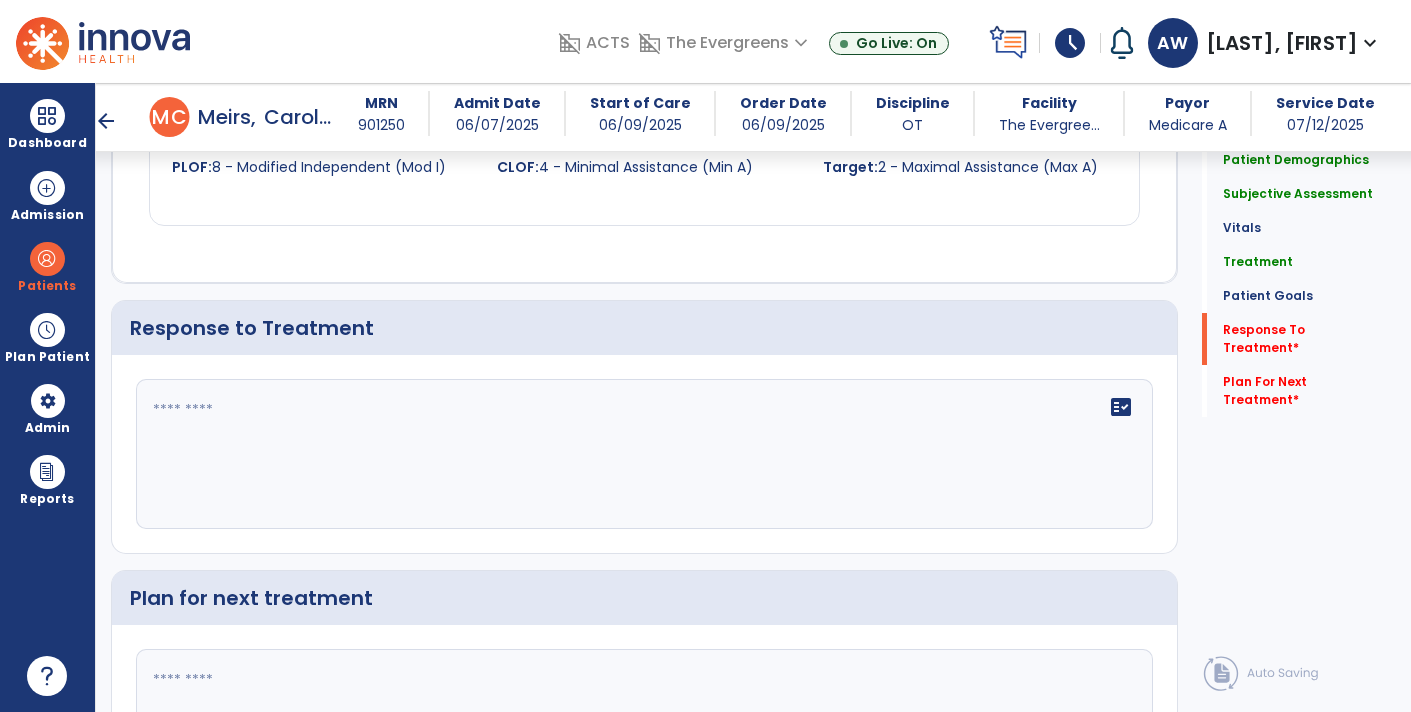 click on "fact_check" 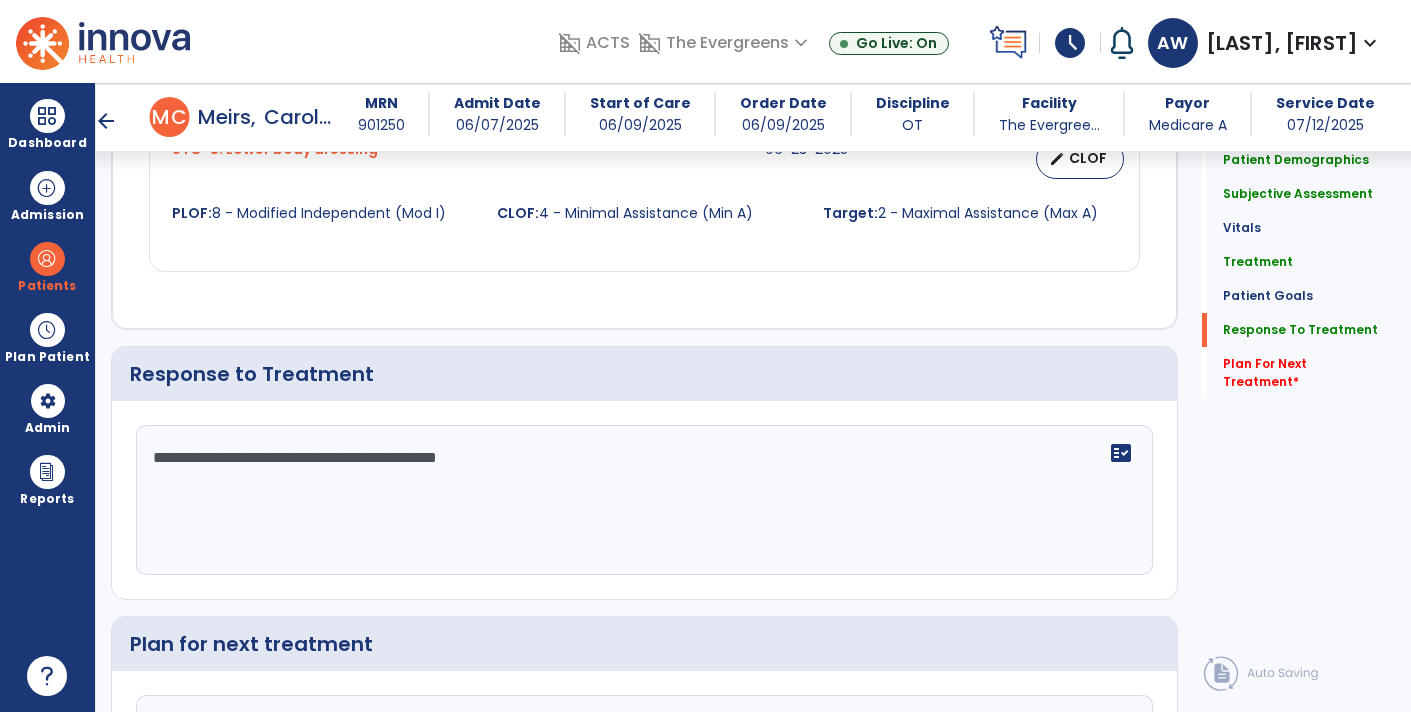 scroll, scrollTop: 2639, scrollLeft: 0, axis: vertical 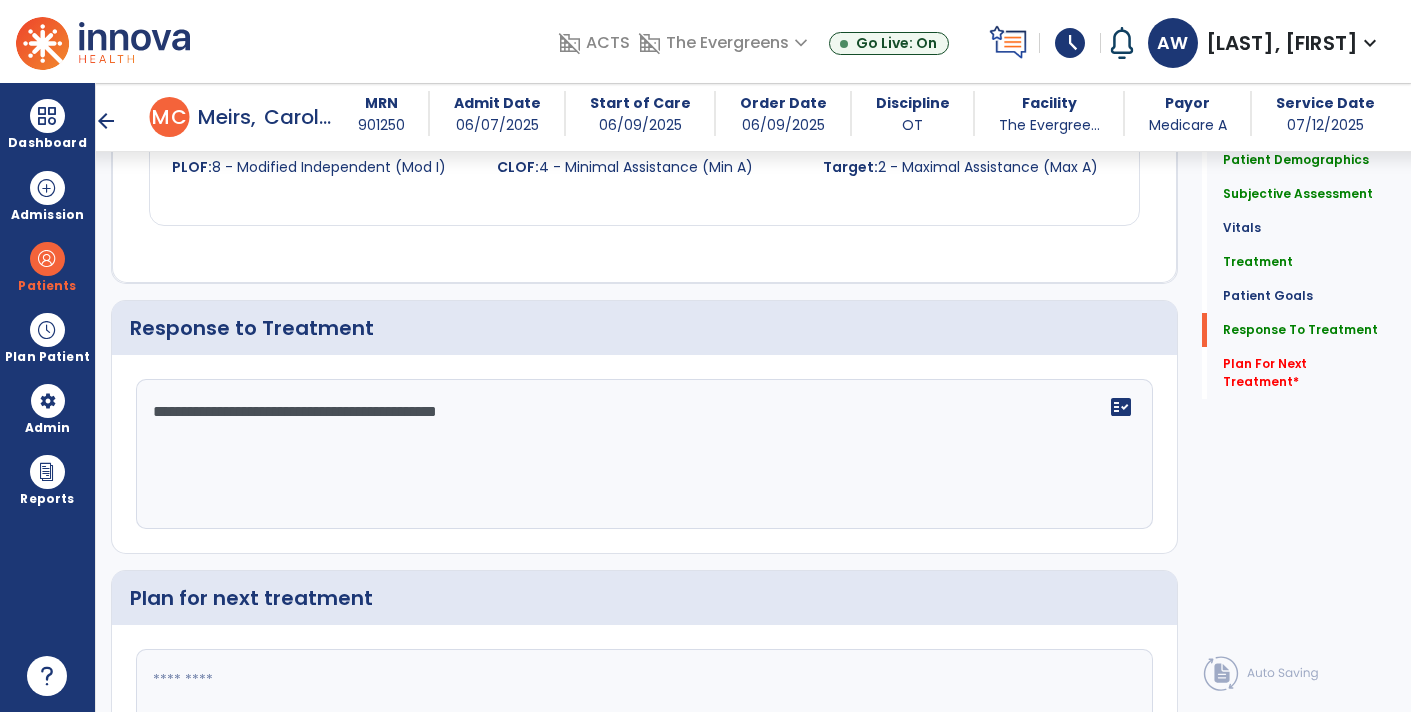click on "**********" 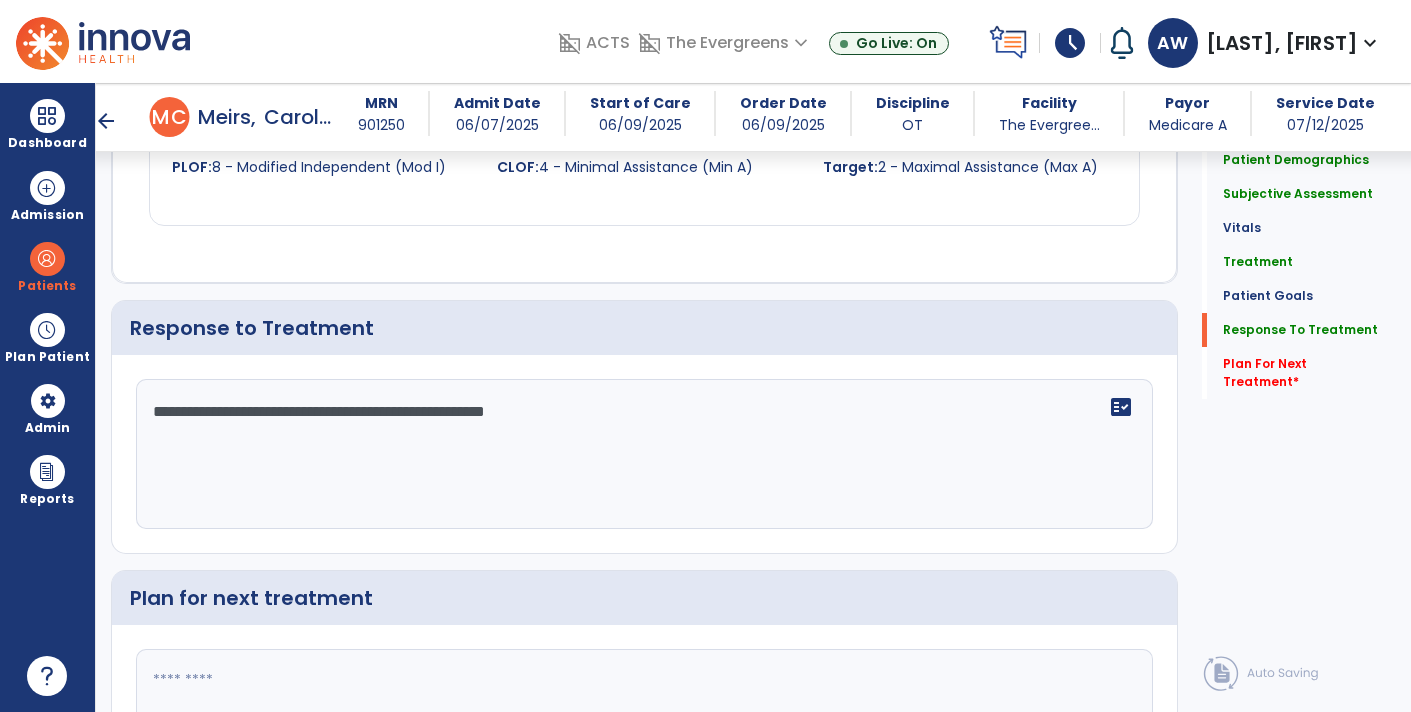 click on "**********" 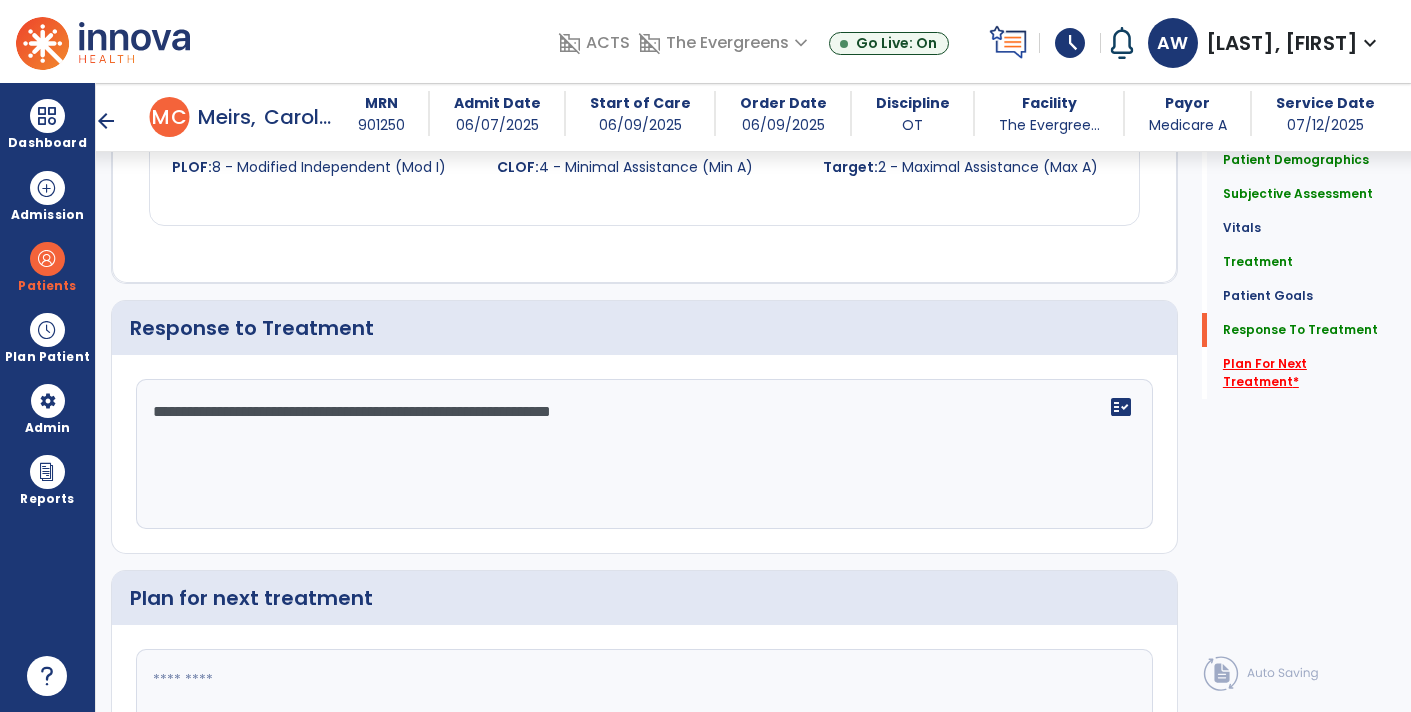 type on "**********" 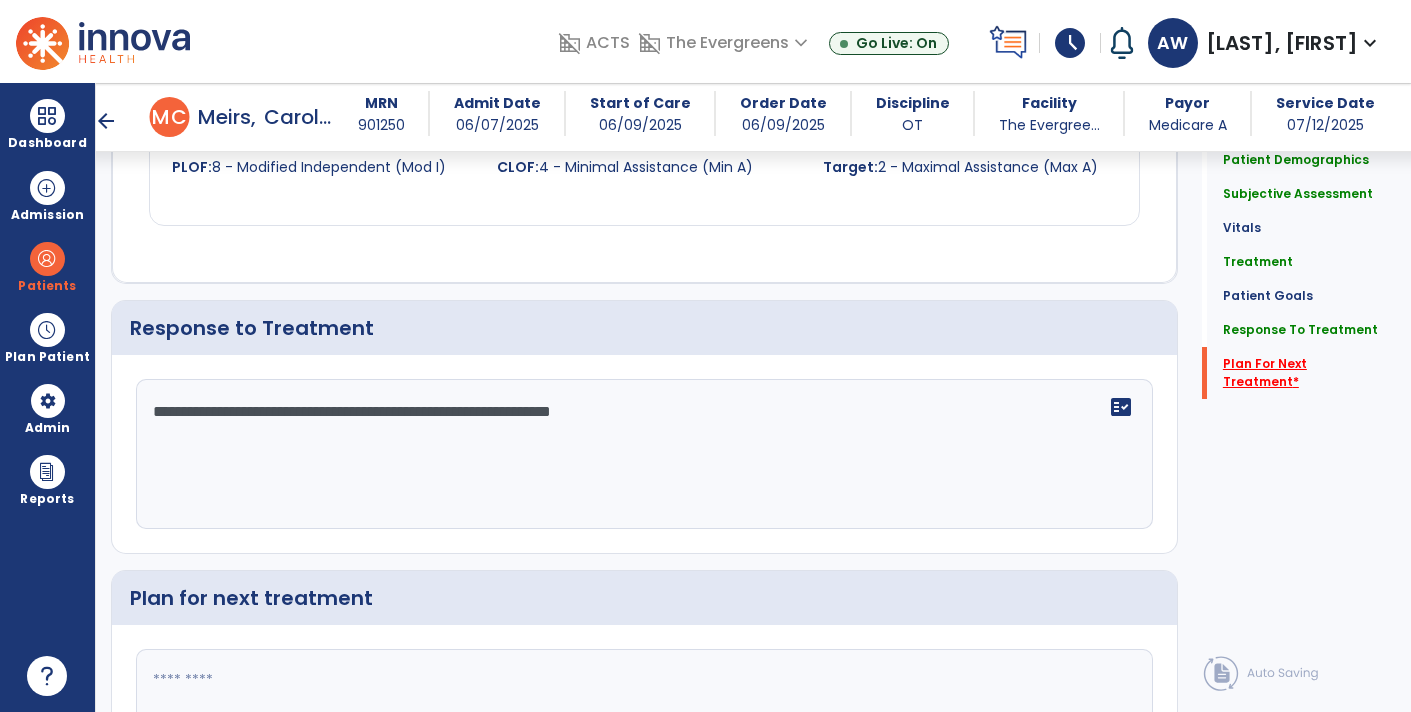 scroll, scrollTop: 2784, scrollLeft: 0, axis: vertical 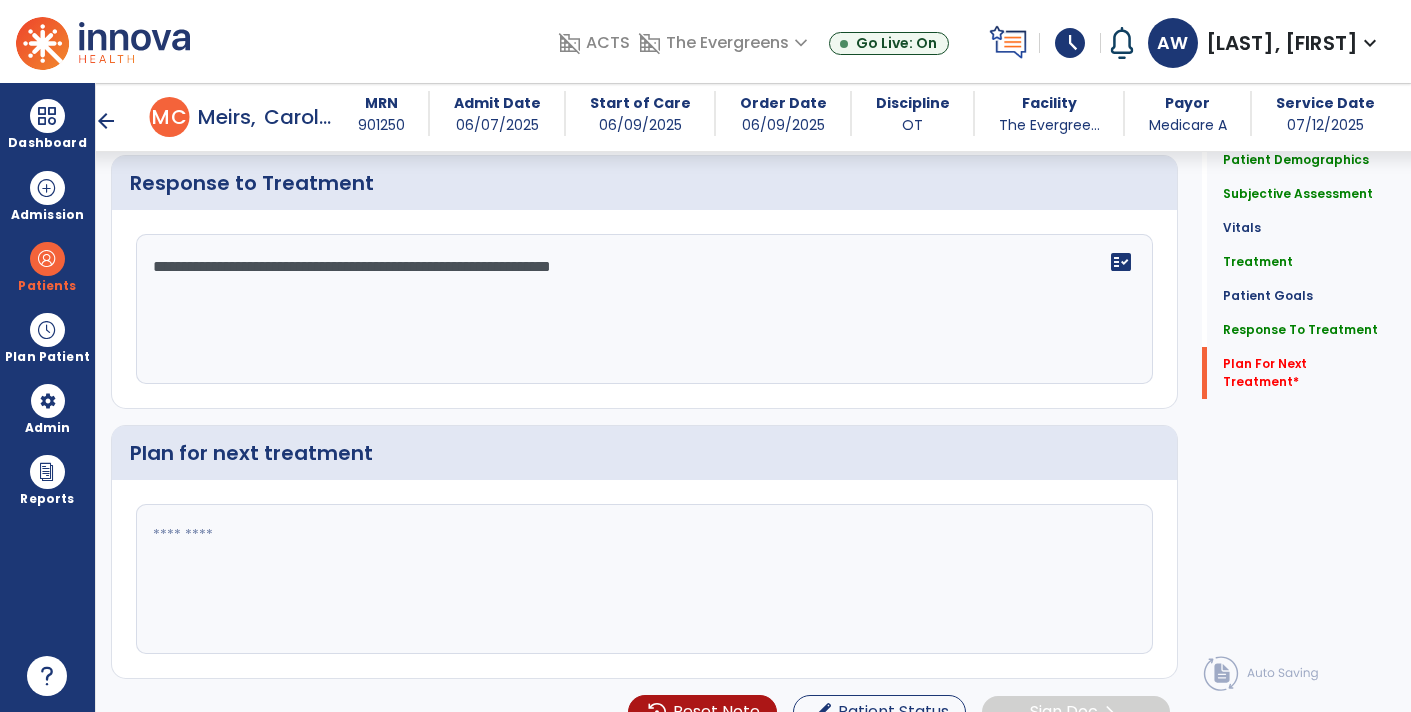 click 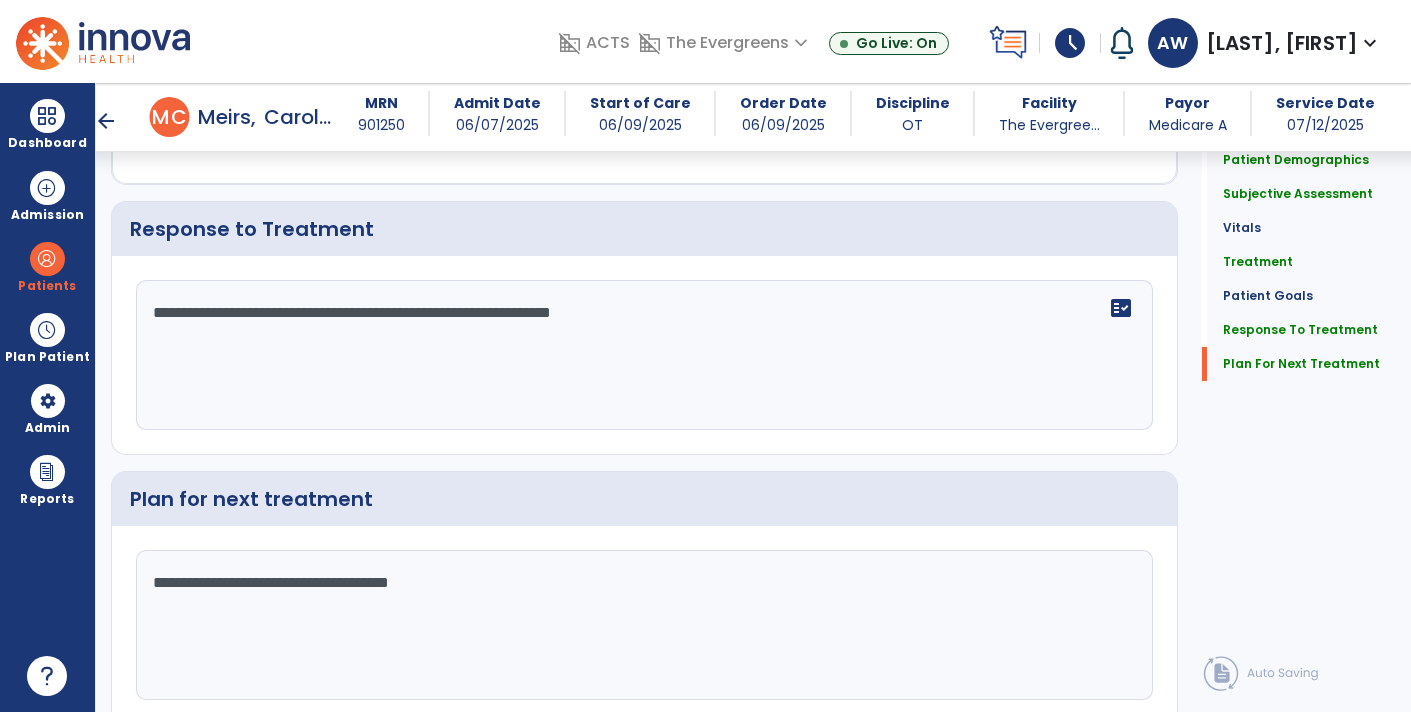 scroll, scrollTop: 2784, scrollLeft: 0, axis: vertical 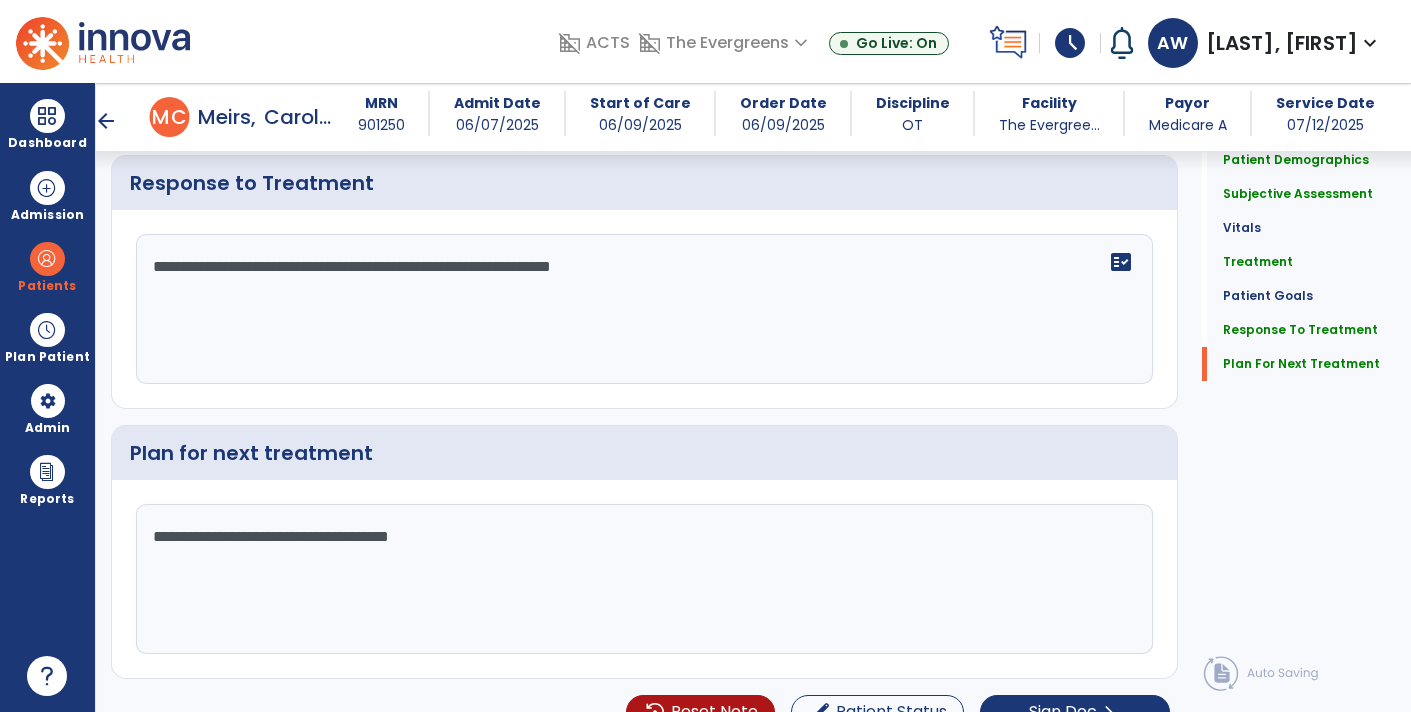click on "**********" 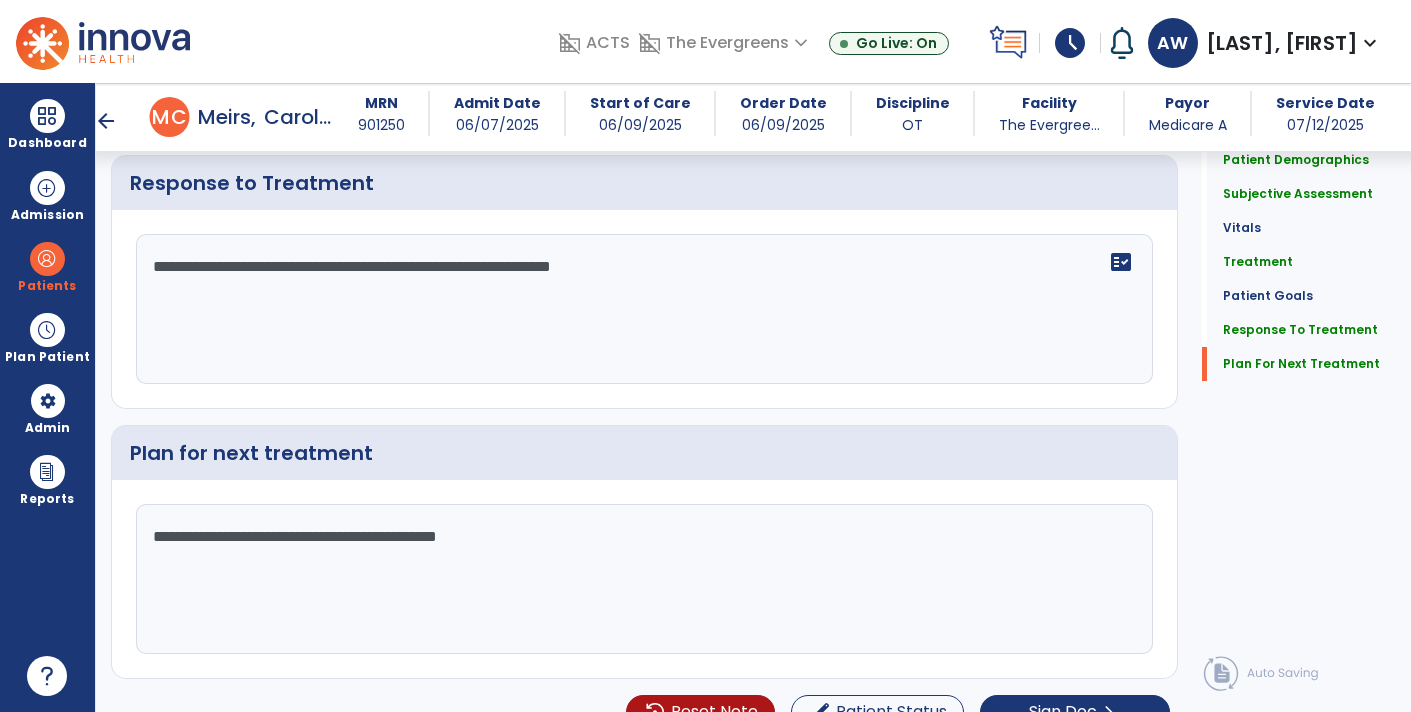 click on "**********" 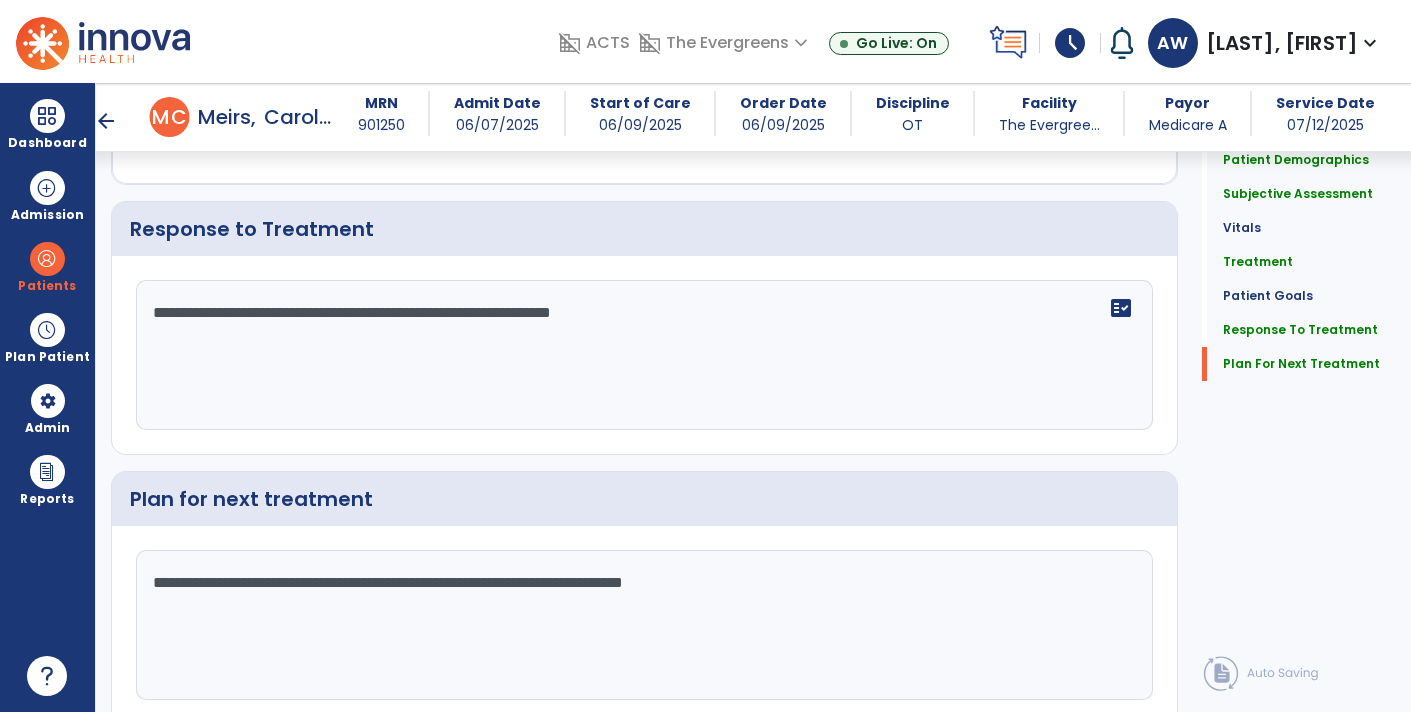 scroll, scrollTop: 2784, scrollLeft: 0, axis: vertical 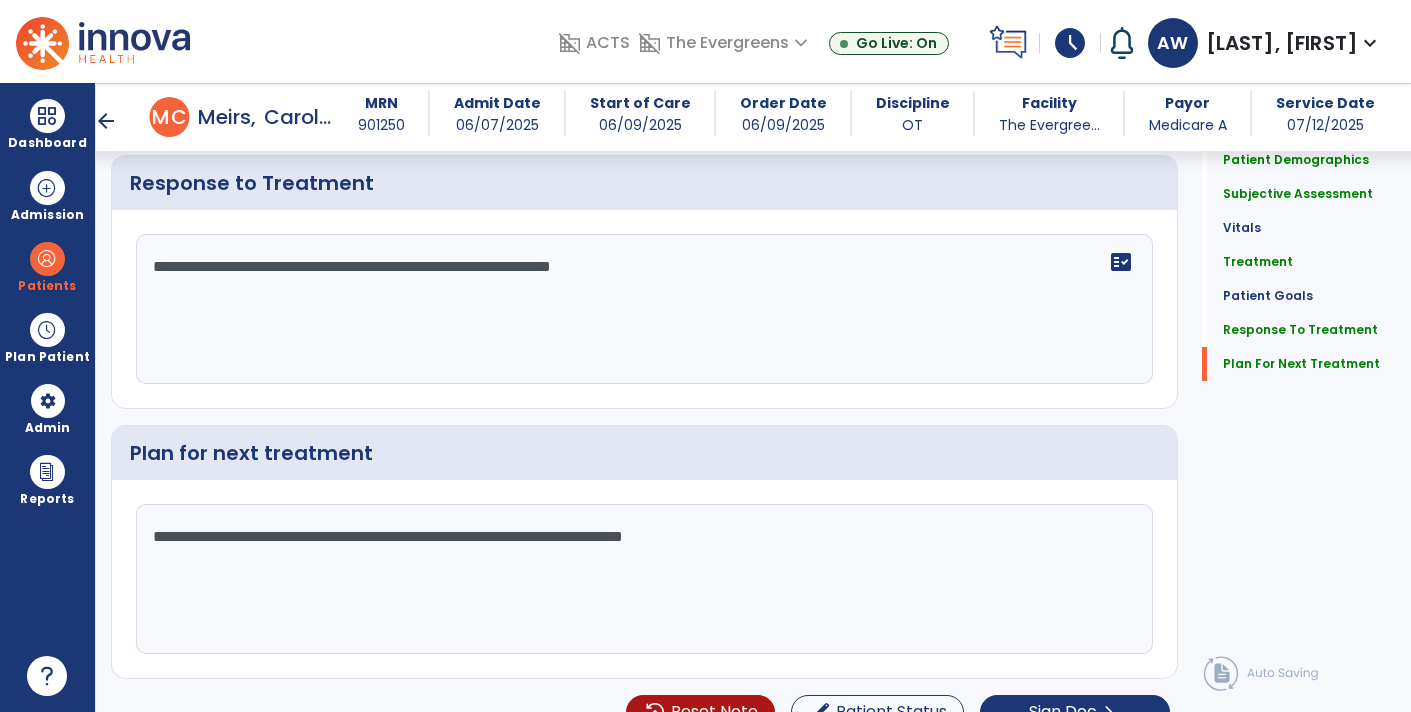 type on "**********" 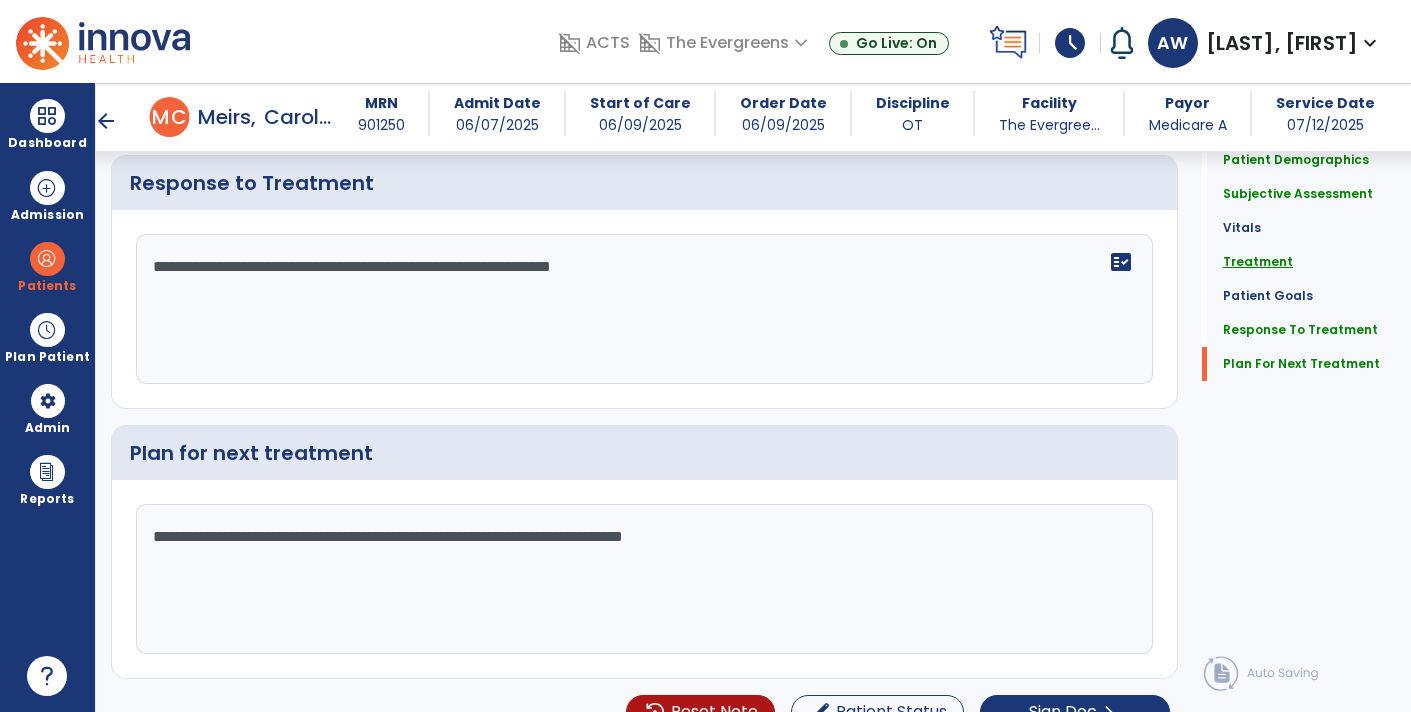 click on "Treatment" 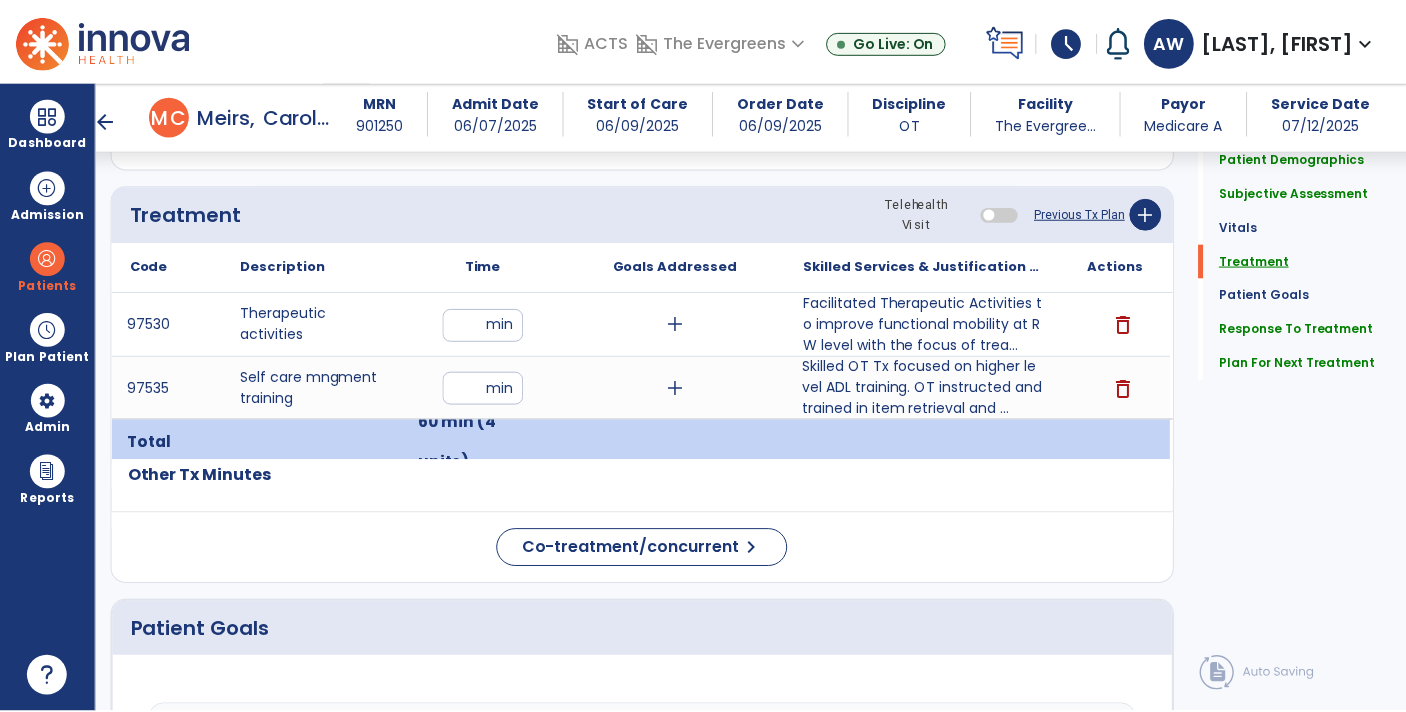scroll, scrollTop: 1046, scrollLeft: 0, axis: vertical 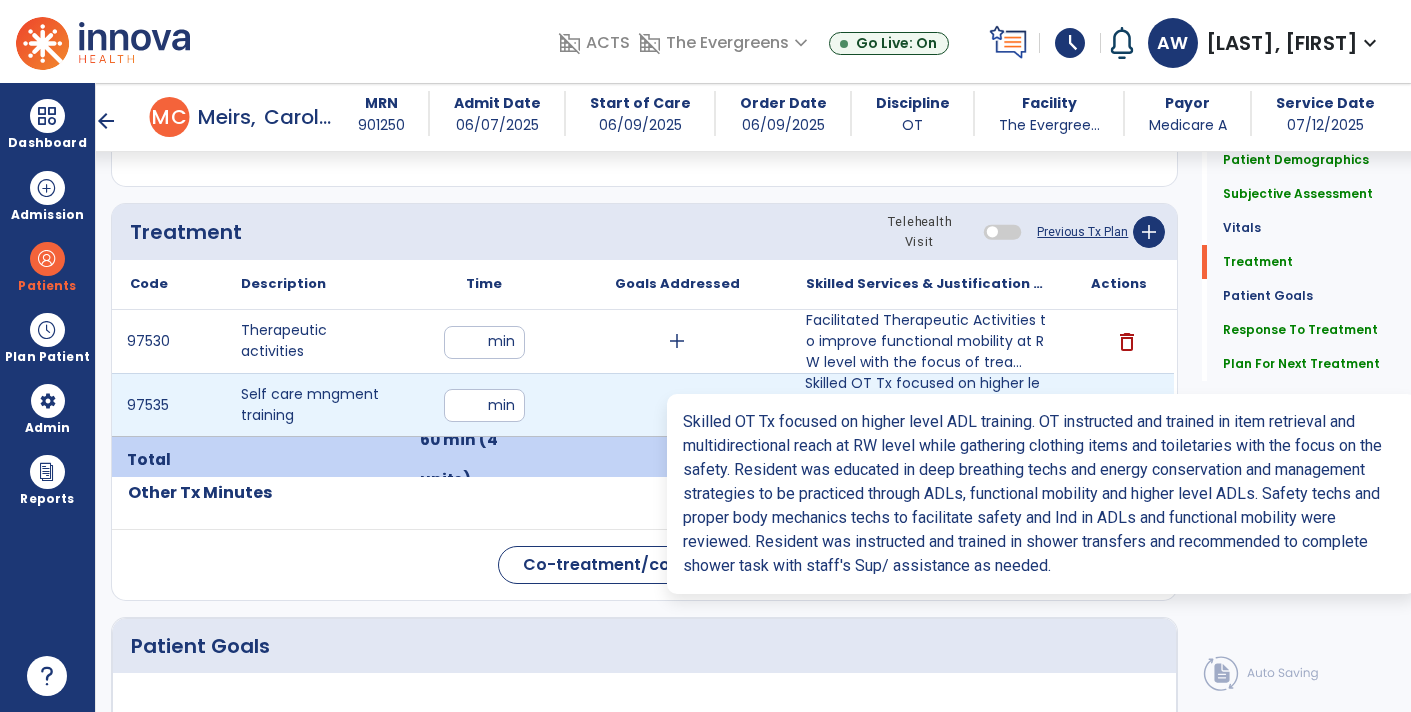 click on "Skilled OT Tx focused on higher level ADL training. OT instructed and trained in item retrieval and ..." at bounding box center (926, 404) 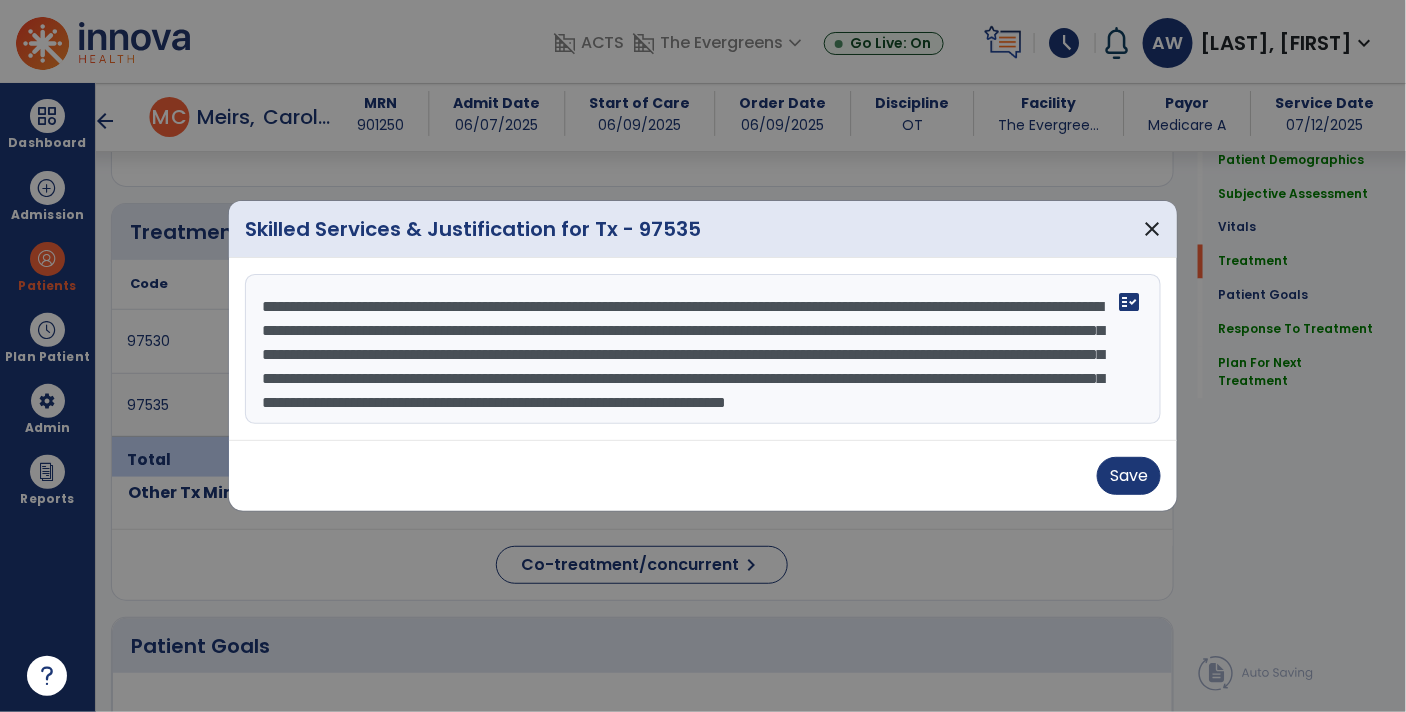 scroll, scrollTop: 1046, scrollLeft: 0, axis: vertical 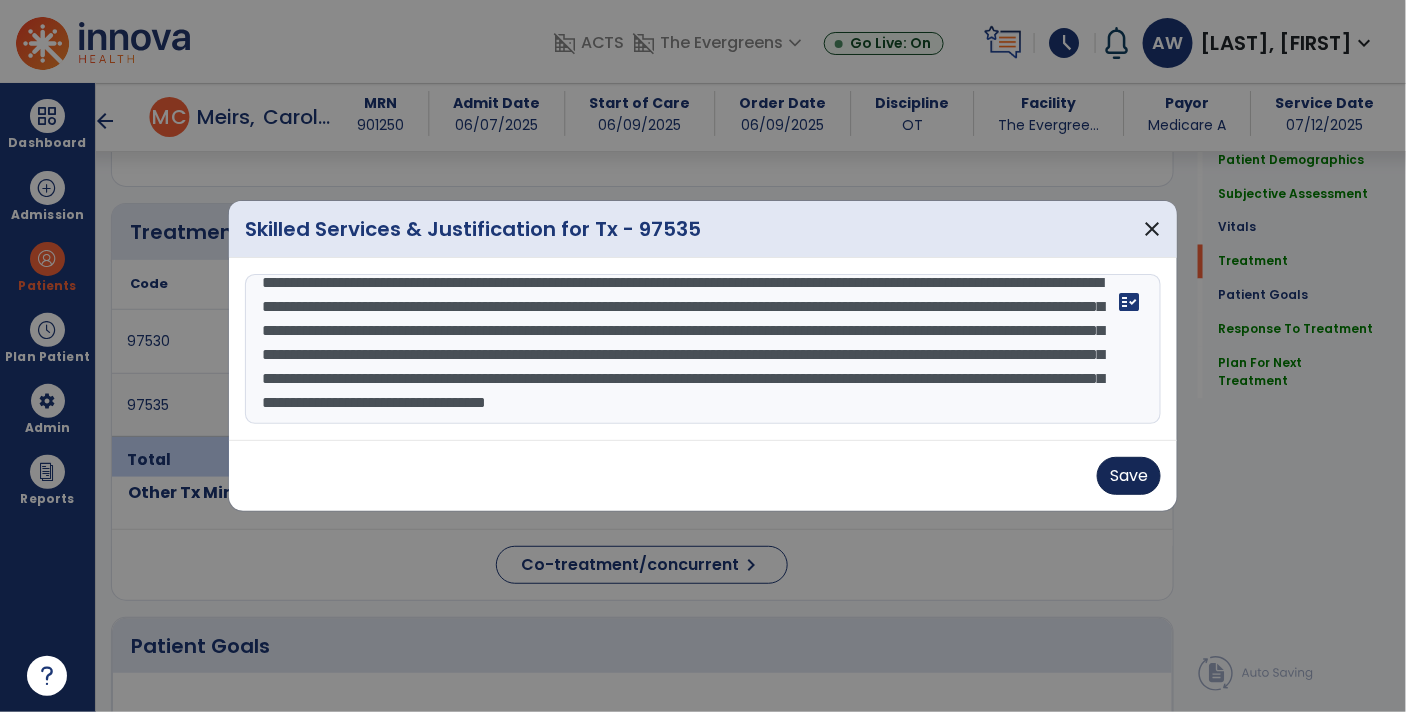 type on "**********" 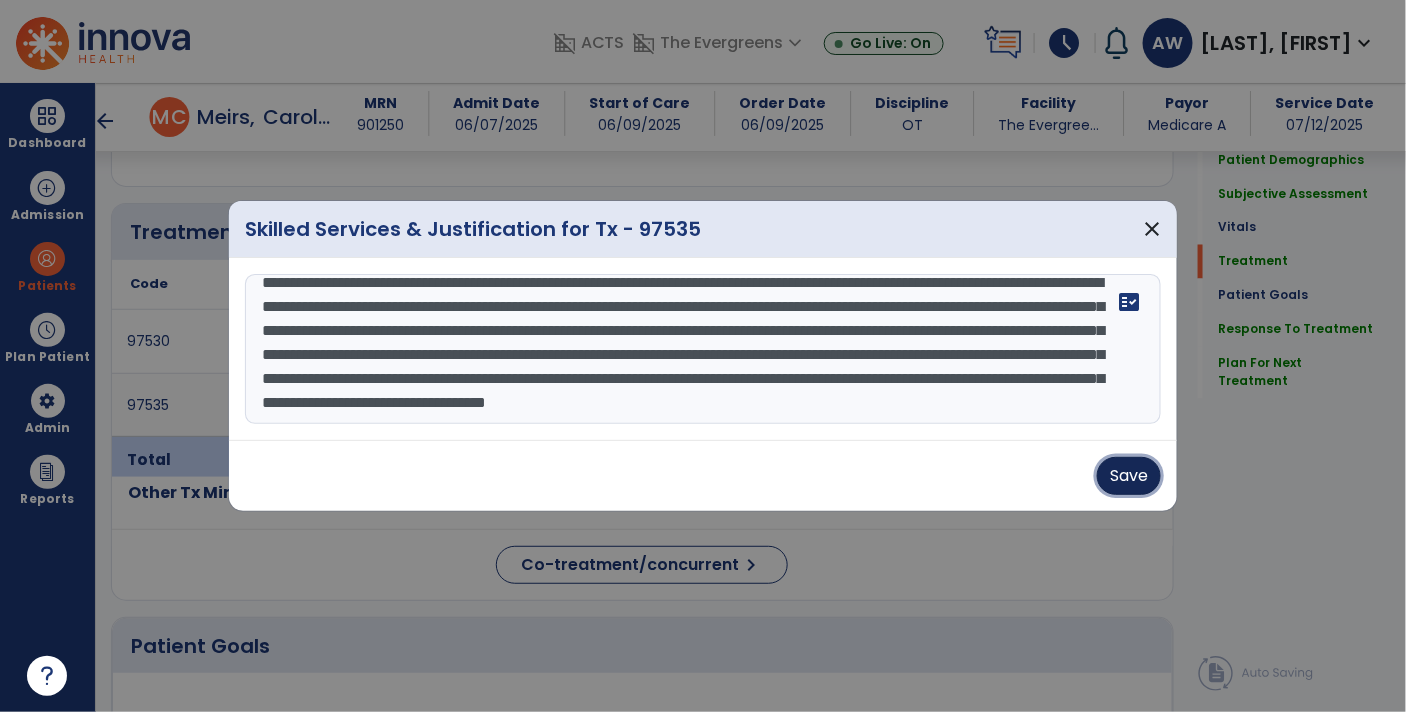 click on "Save" at bounding box center (1129, 476) 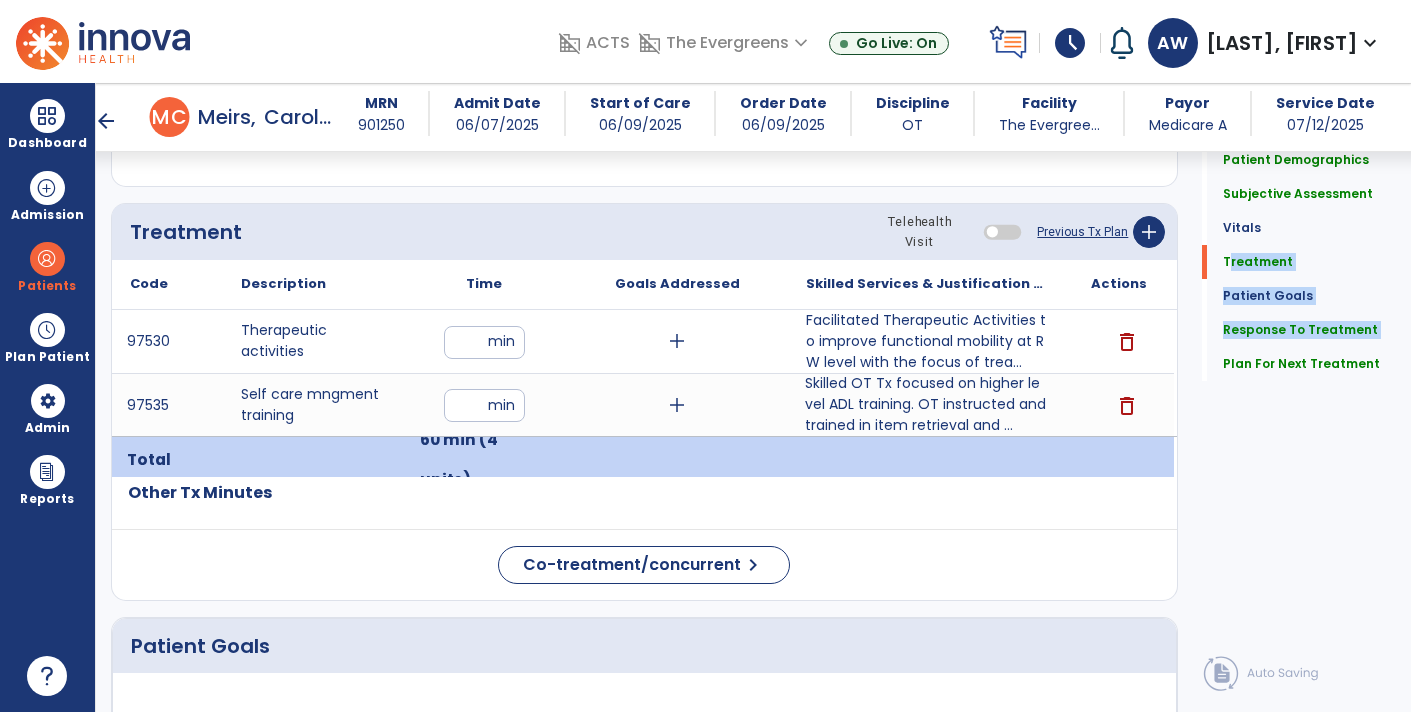 drag, startPoint x: 1200, startPoint y: 270, endPoint x: 1193, endPoint y: 350, distance: 80.305664 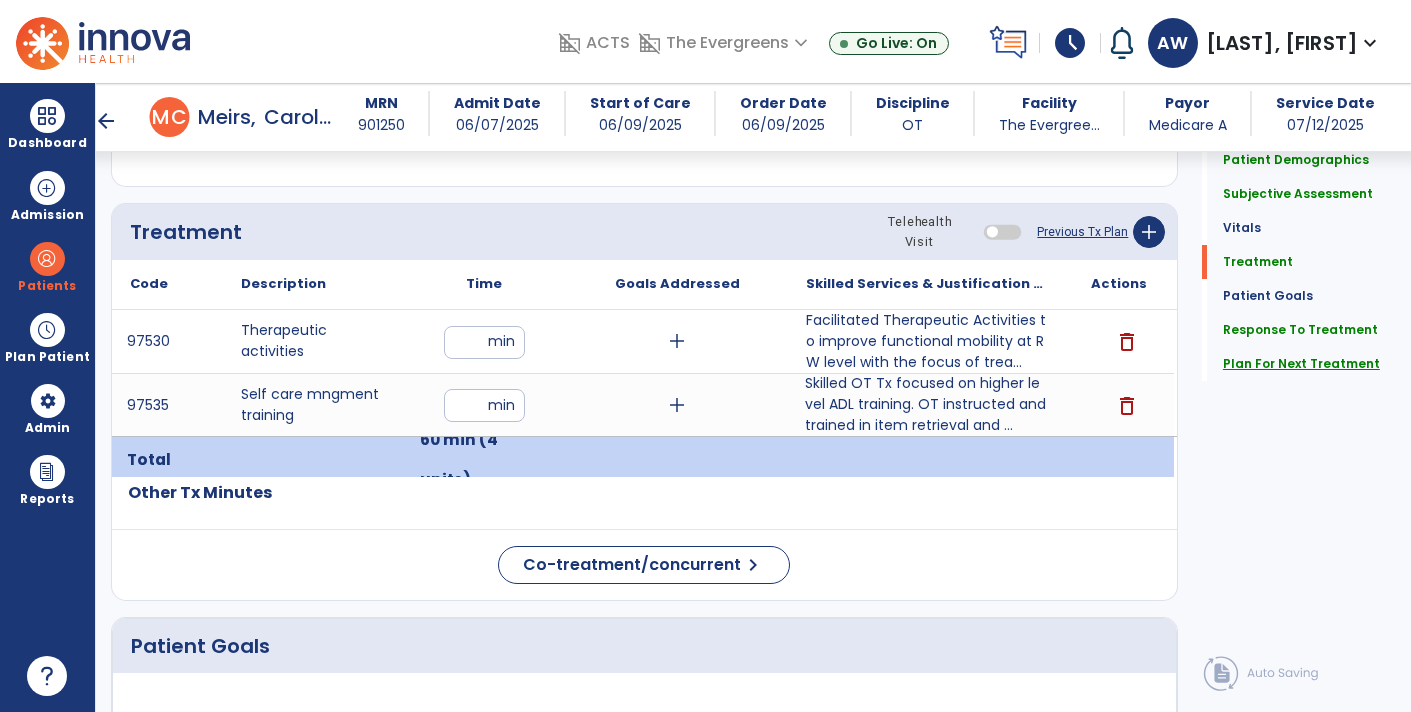 click on "Plan For Next Treatment" 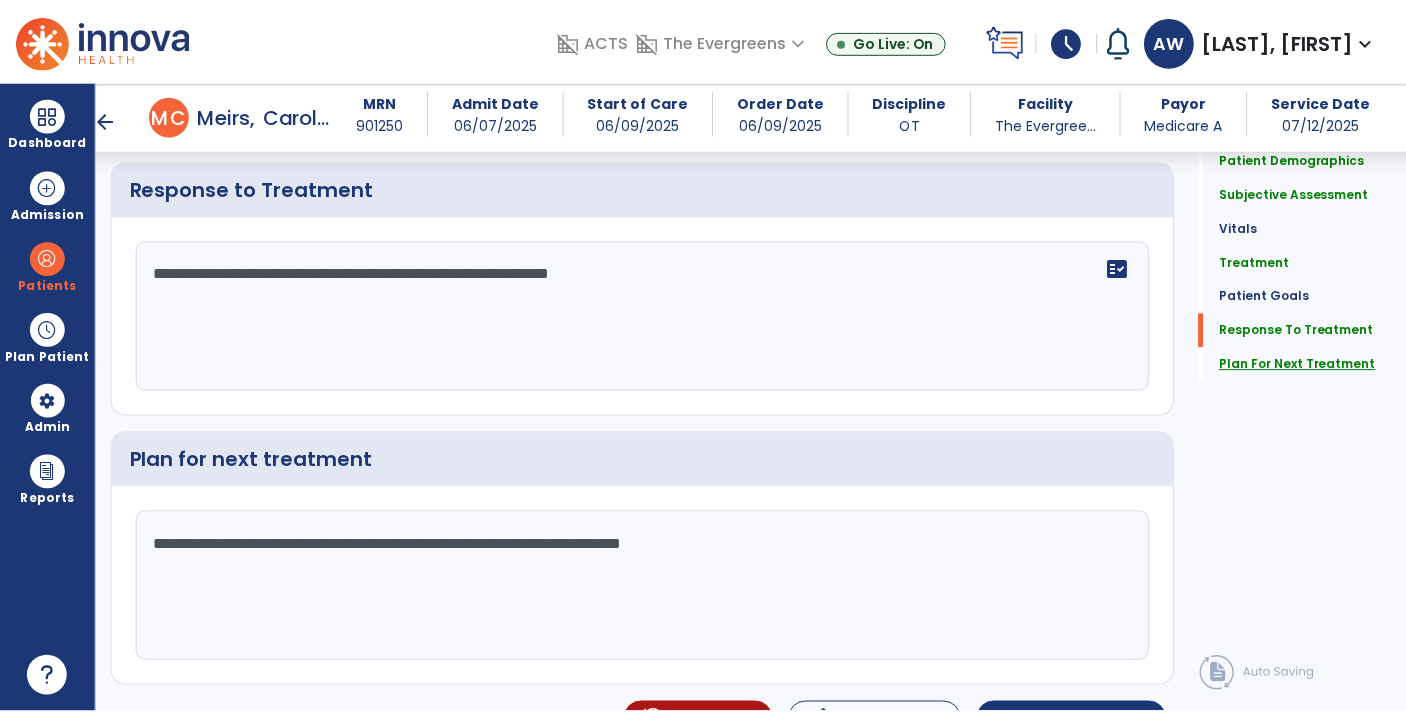 scroll, scrollTop: 2784, scrollLeft: 0, axis: vertical 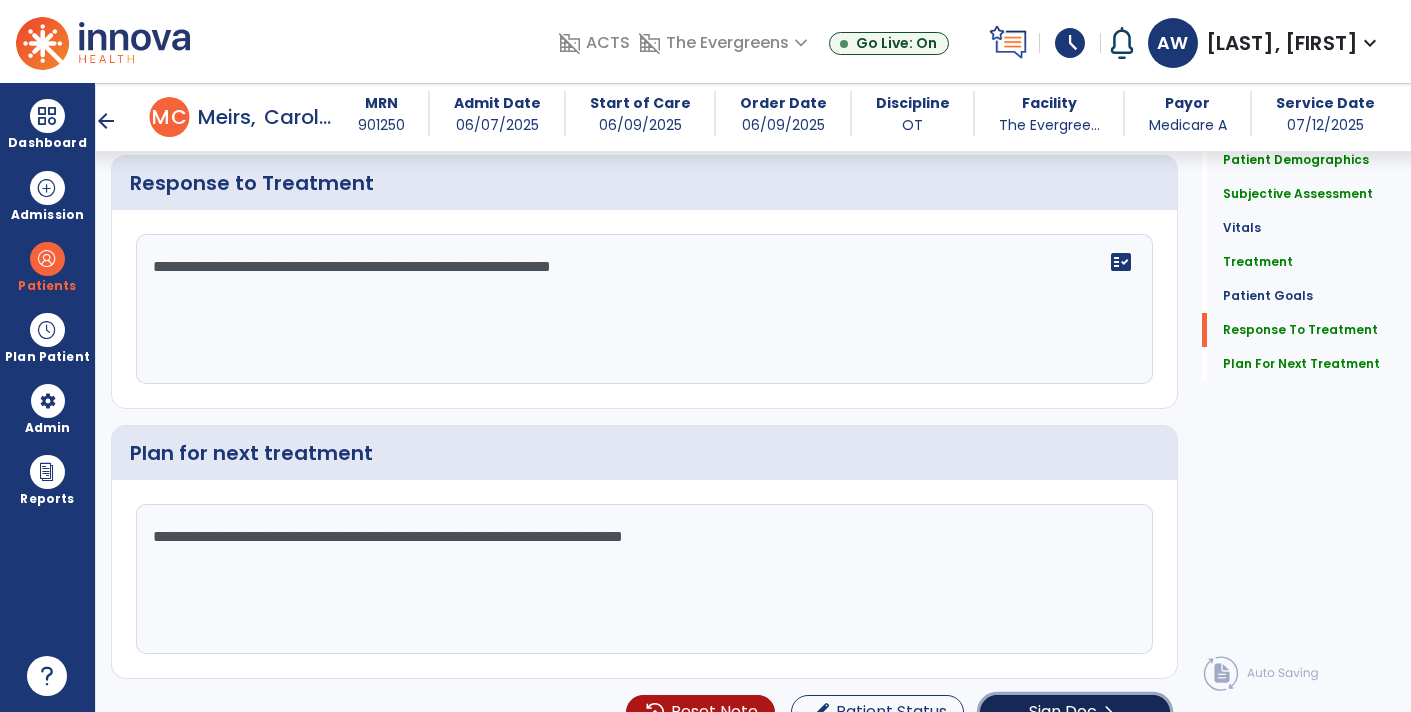 click on "Sign Doc" 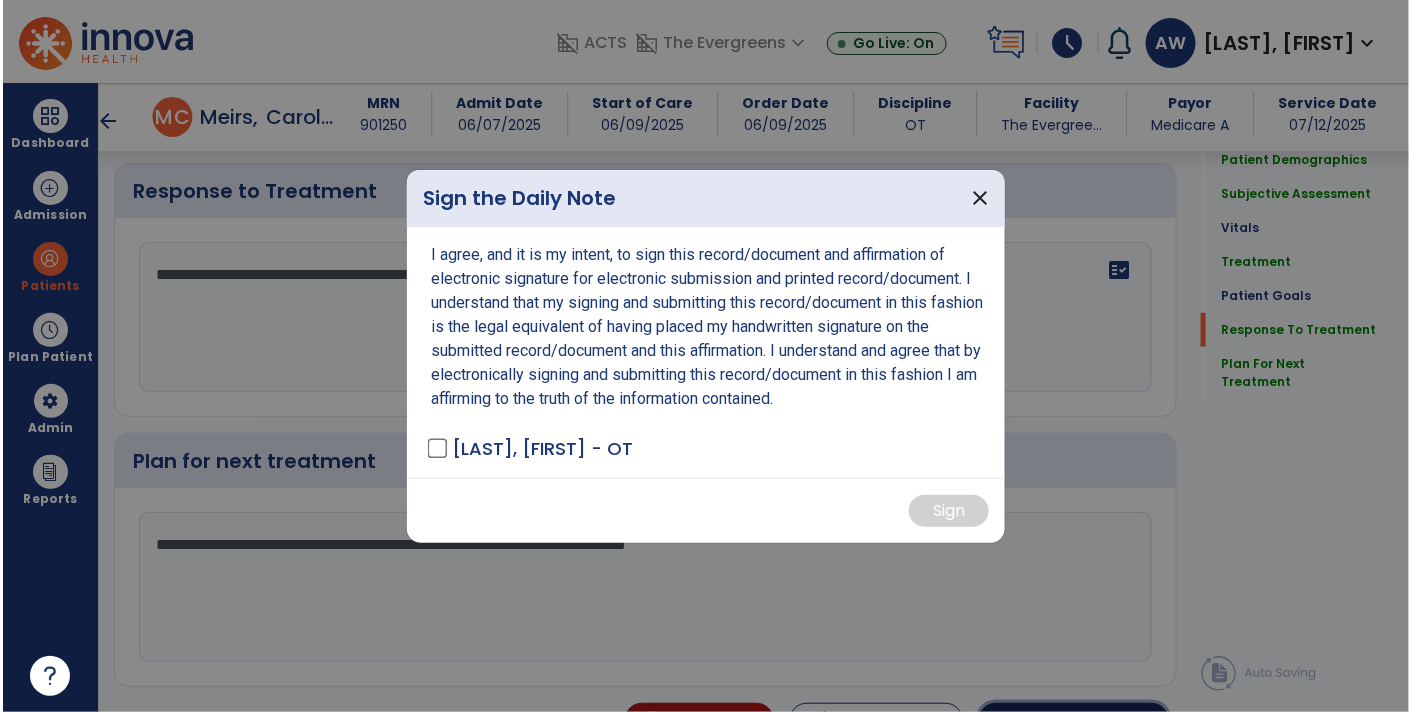 scroll, scrollTop: 2784, scrollLeft: 0, axis: vertical 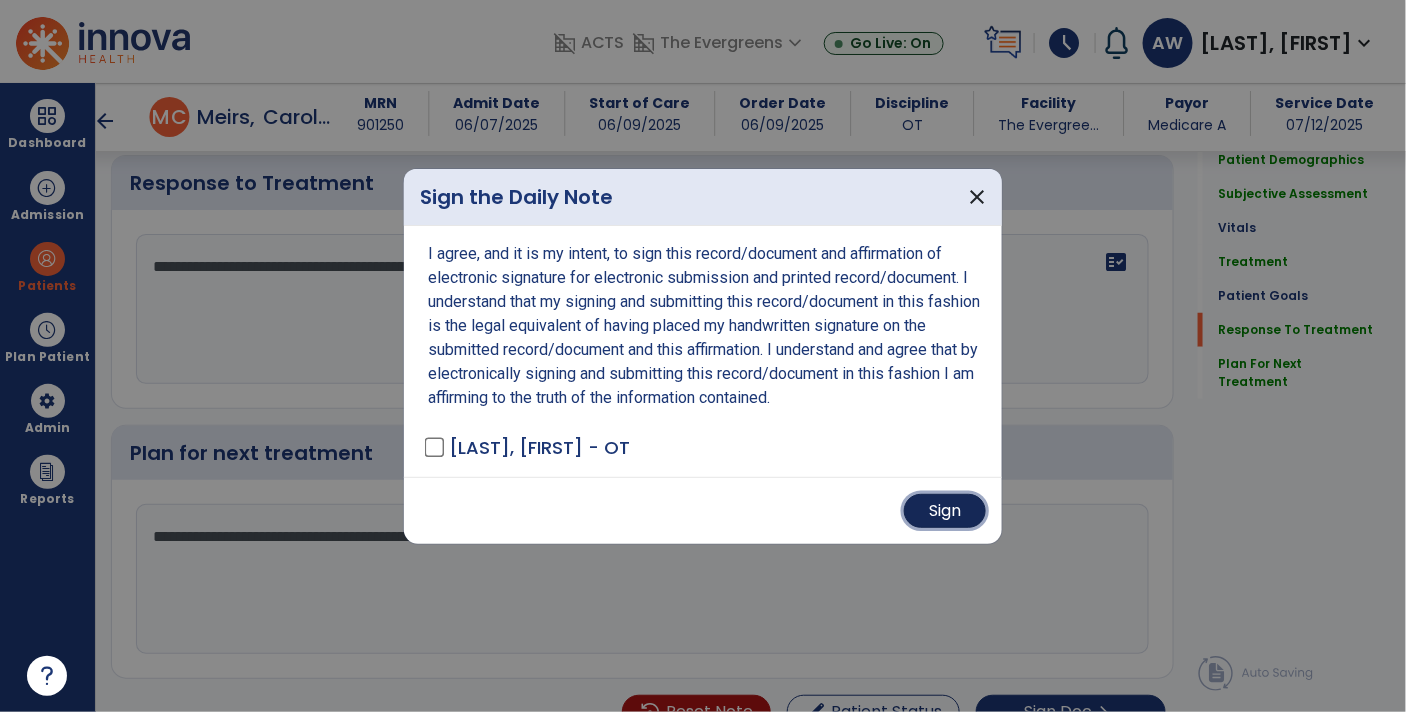 click on "Sign" at bounding box center [945, 511] 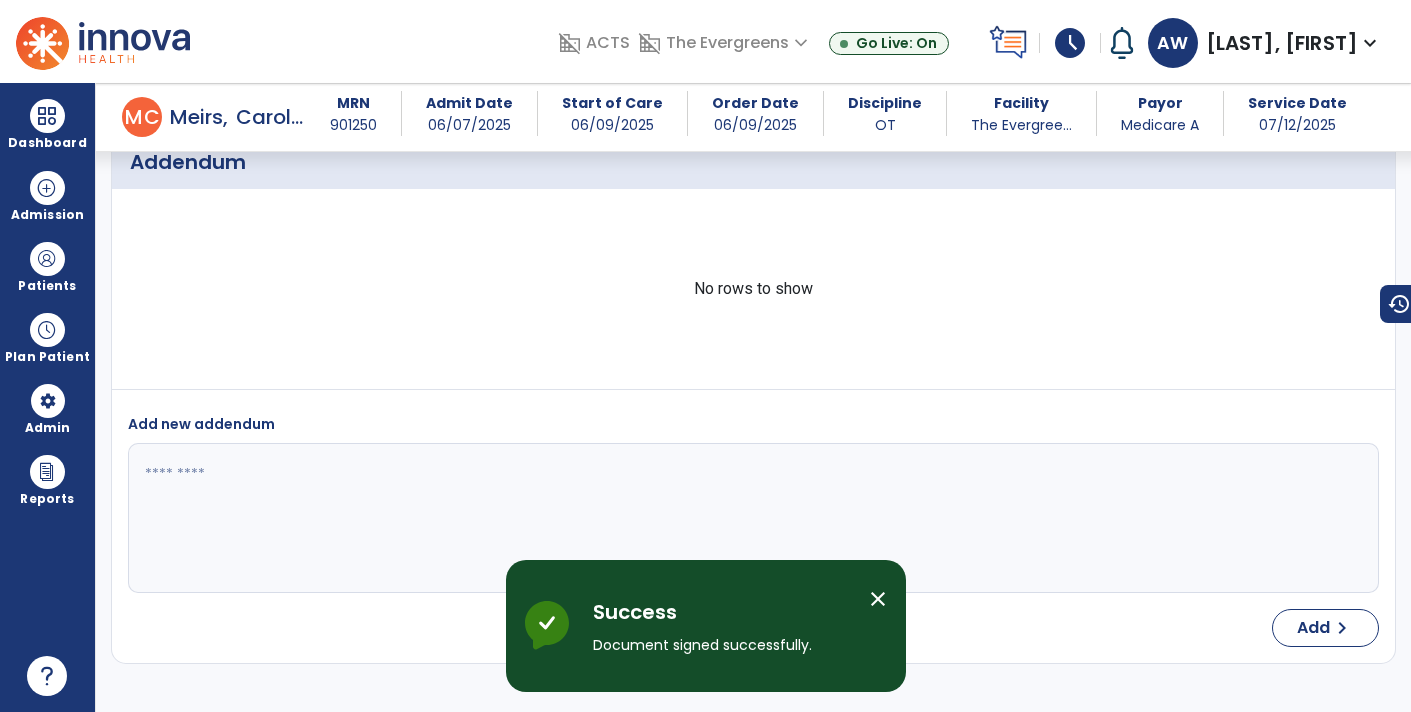 scroll, scrollTop: 4588, scrollLeft: 0, axis: vertical 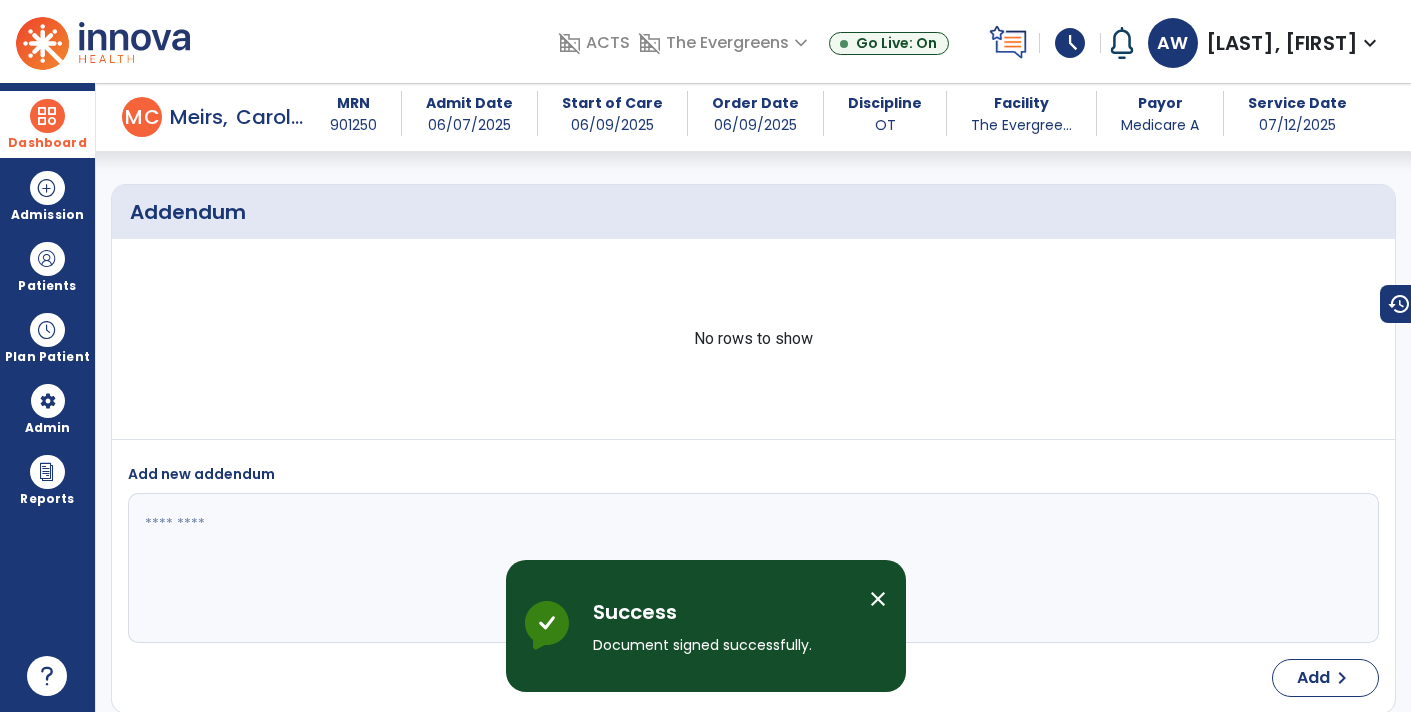 click at bounding box center [47, 116] 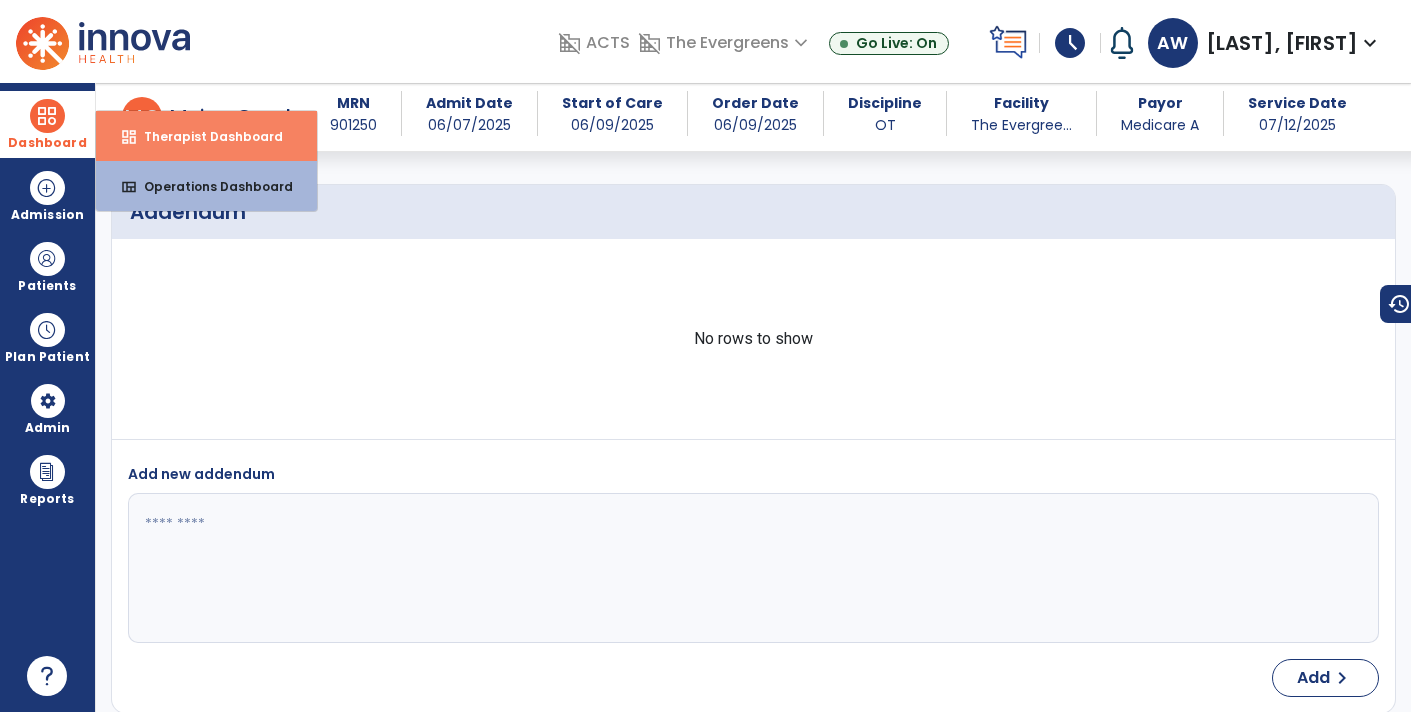 click on "Therapist Dashboard" at bounding box center (205, 136) 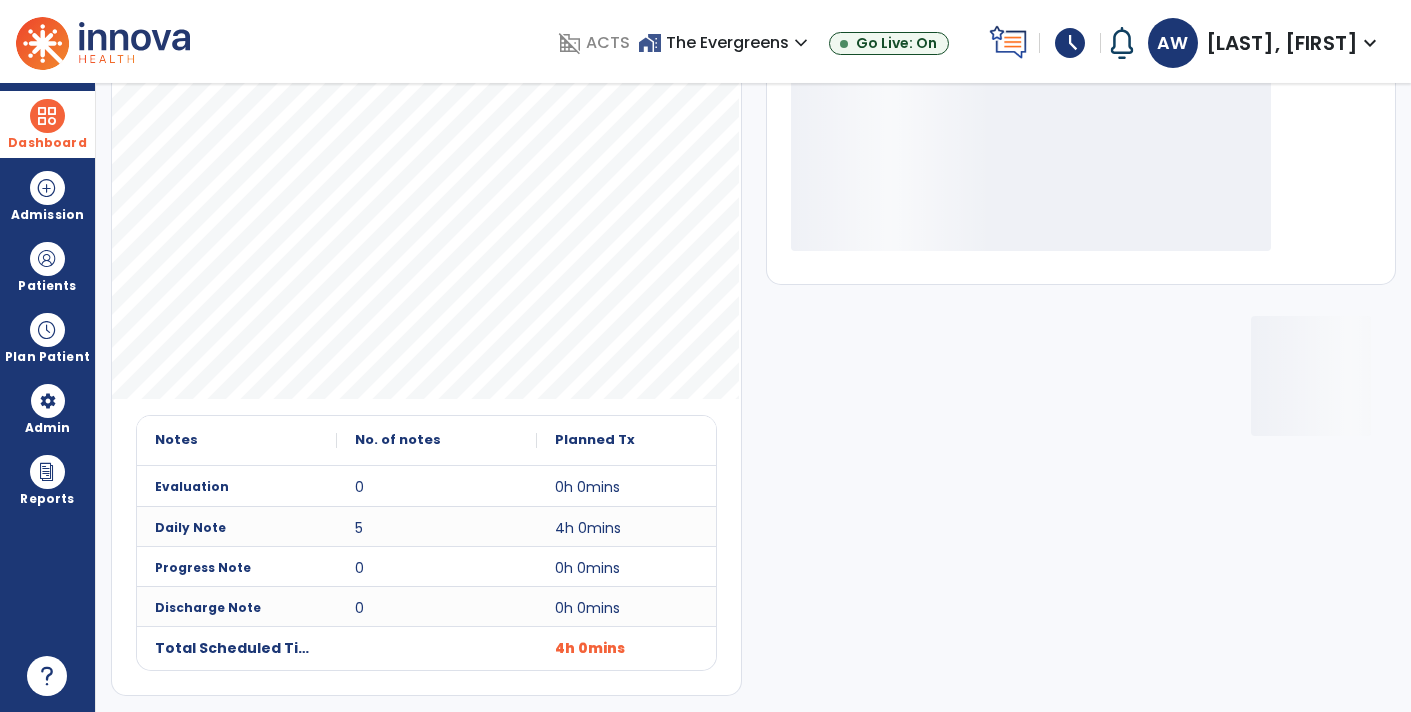 scroll, scrollTop: 162, scrollLeft: 0, axis: vertical 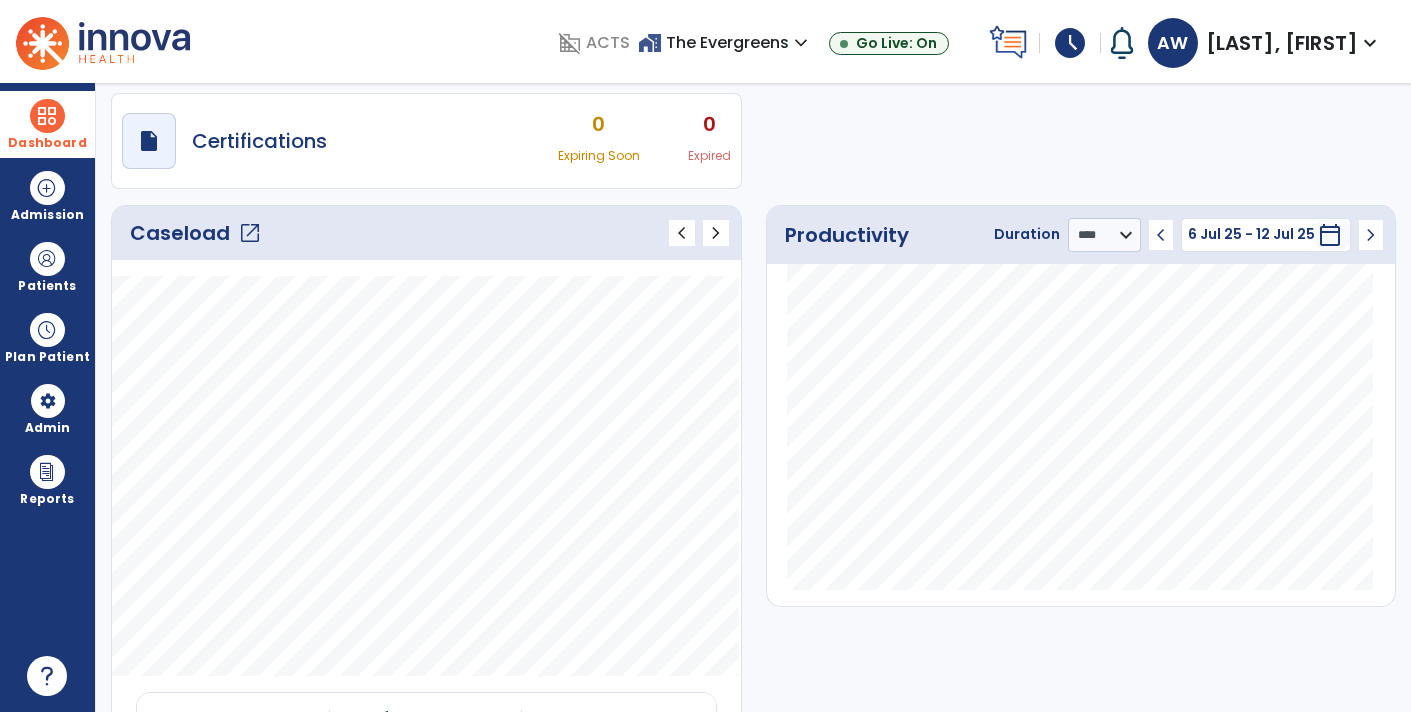 click on "open_in_new" 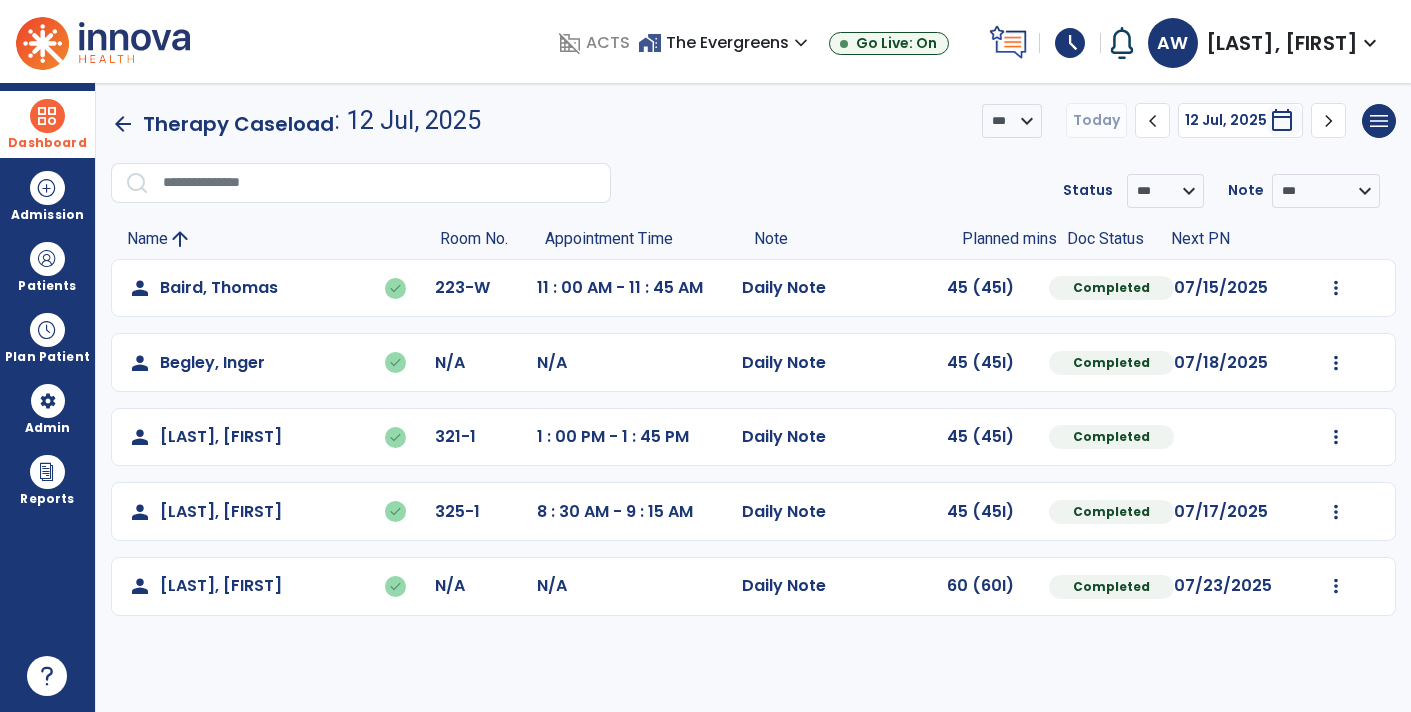 click on "schedule" at bounding box center [1070, 43] 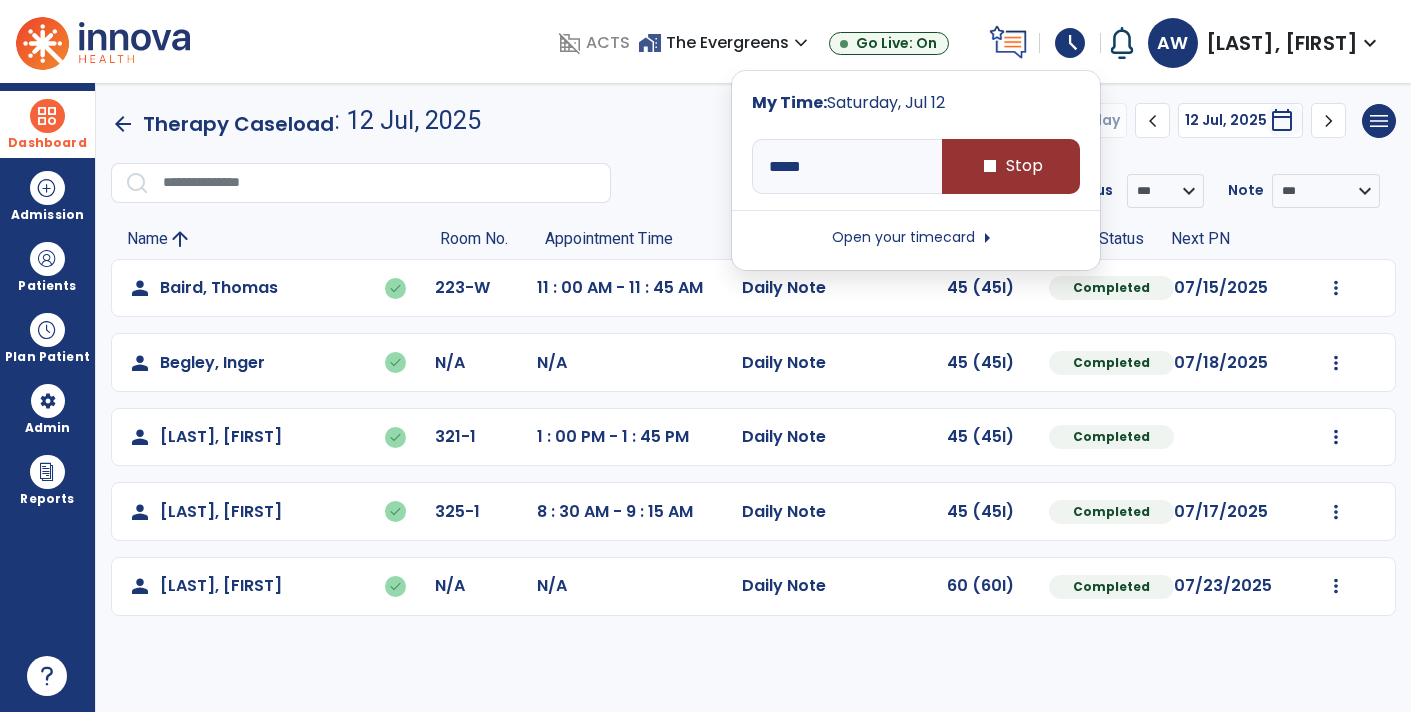 click on "stop  Stop" at bounding box center (1011, 166) 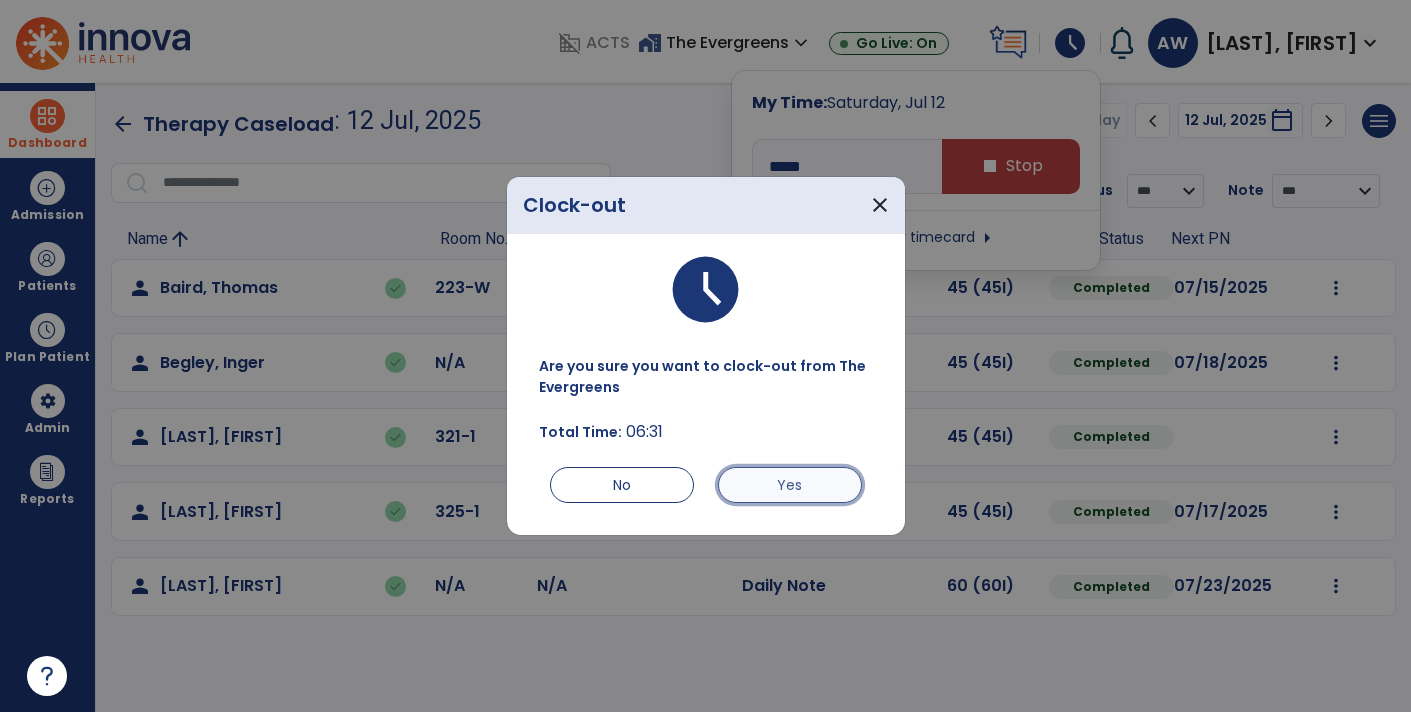 click on "Yes" at bounding box center [790, 485] 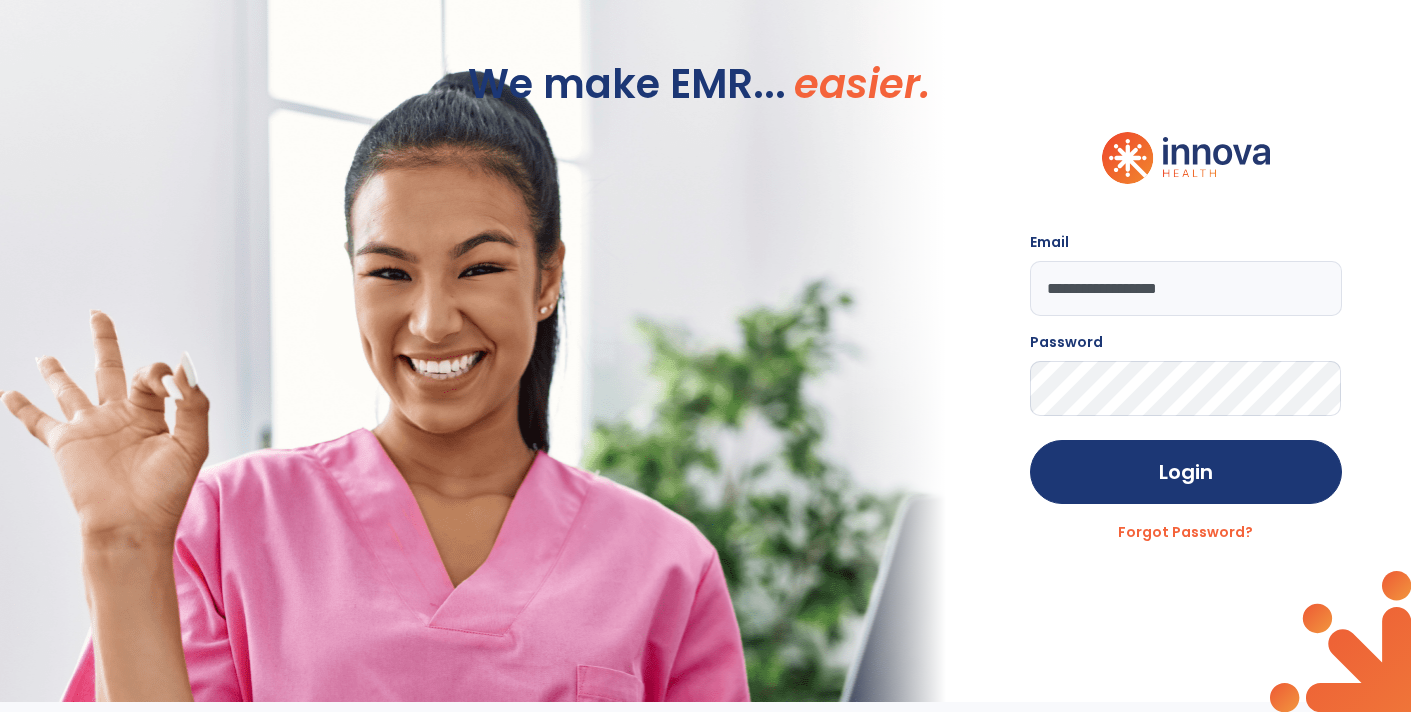 scroll, scrollTop: 0, scrollLeft: 0, axis: both 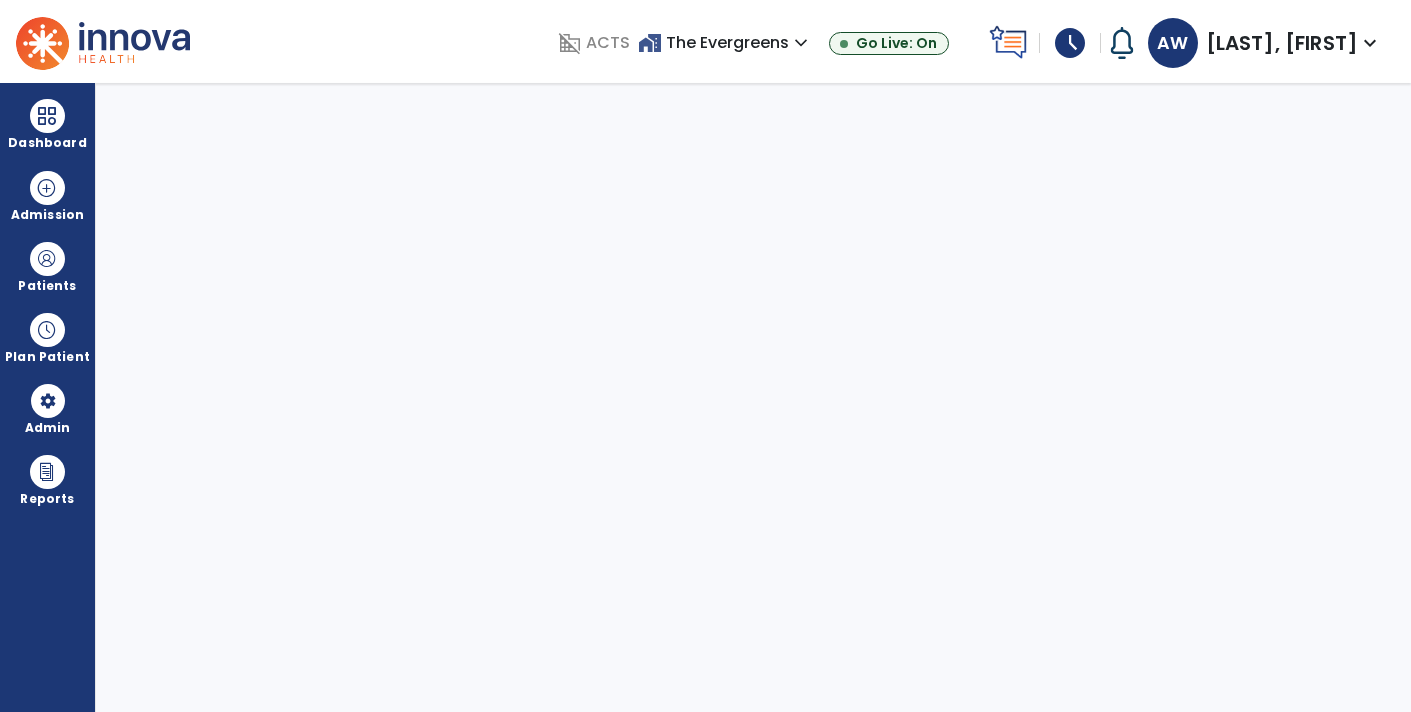 select on "****" 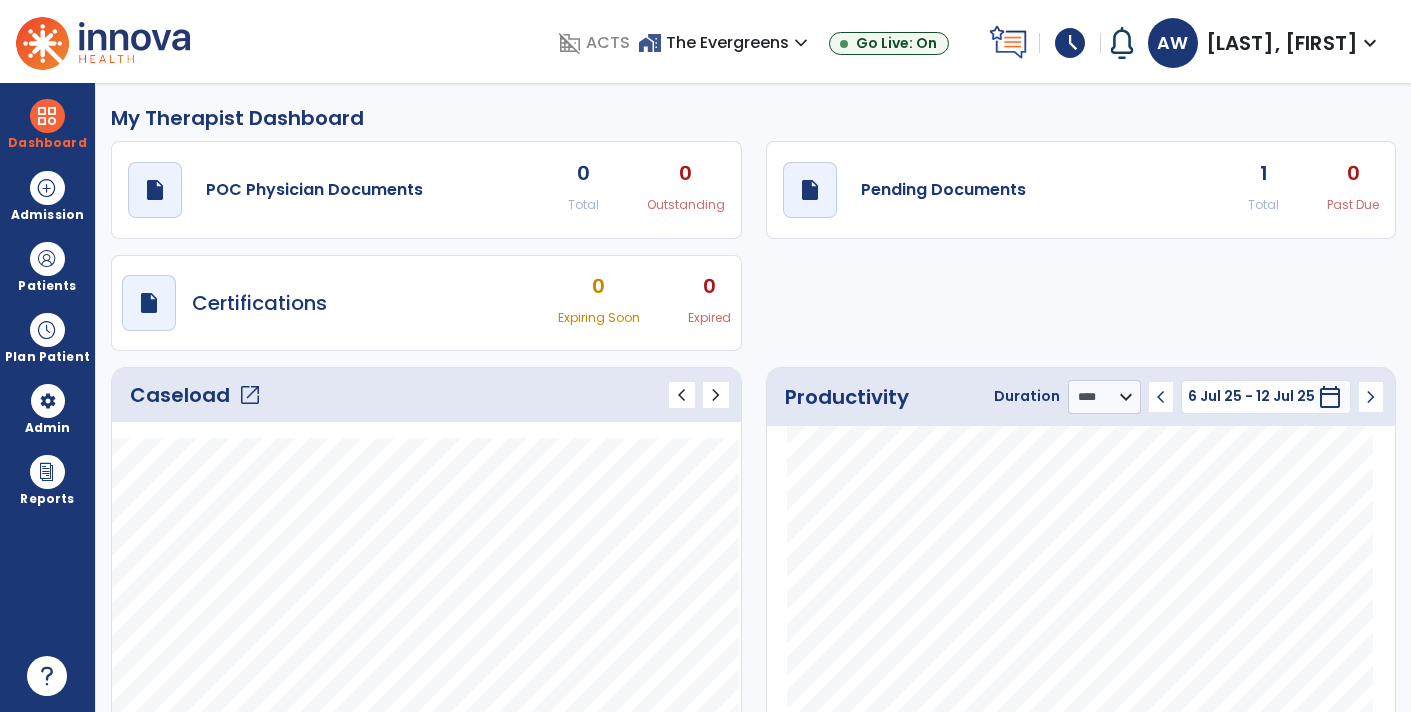 click 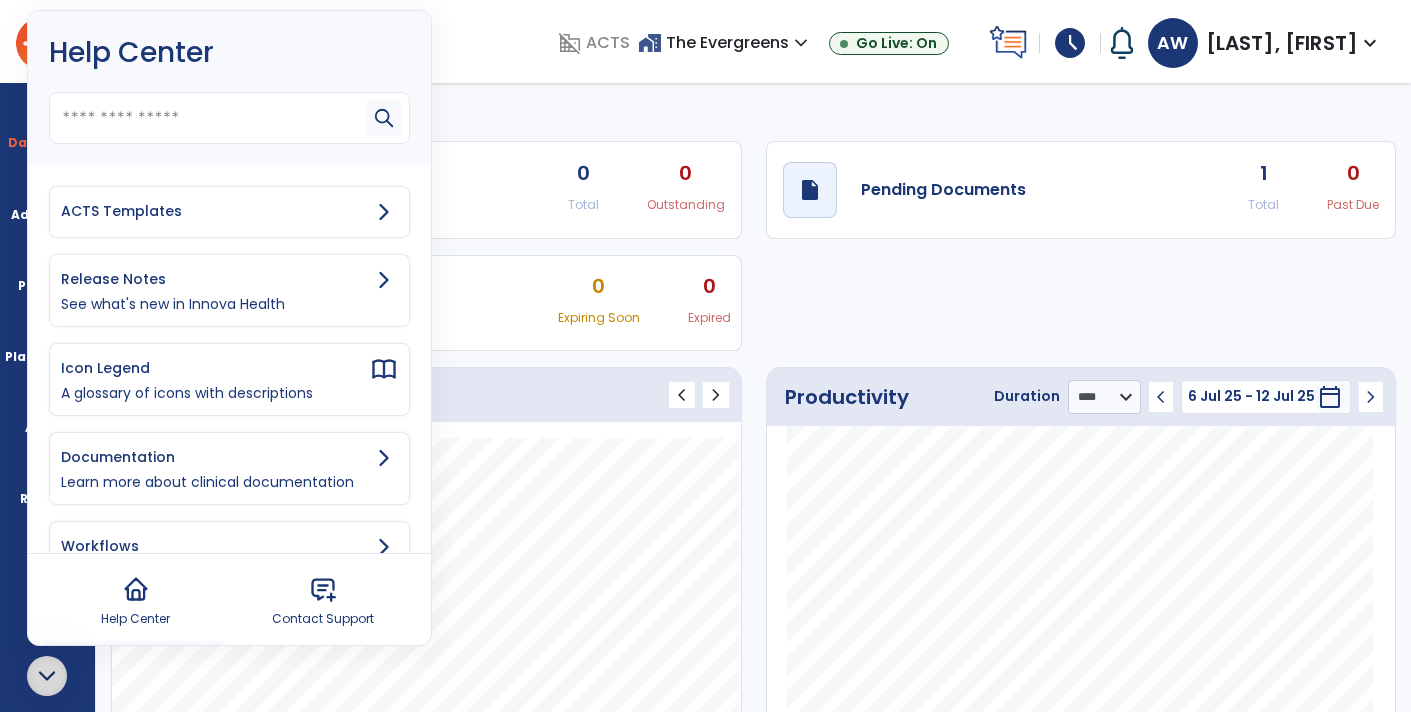 click on "ACTS Templates" at bounding box center (215, 211) 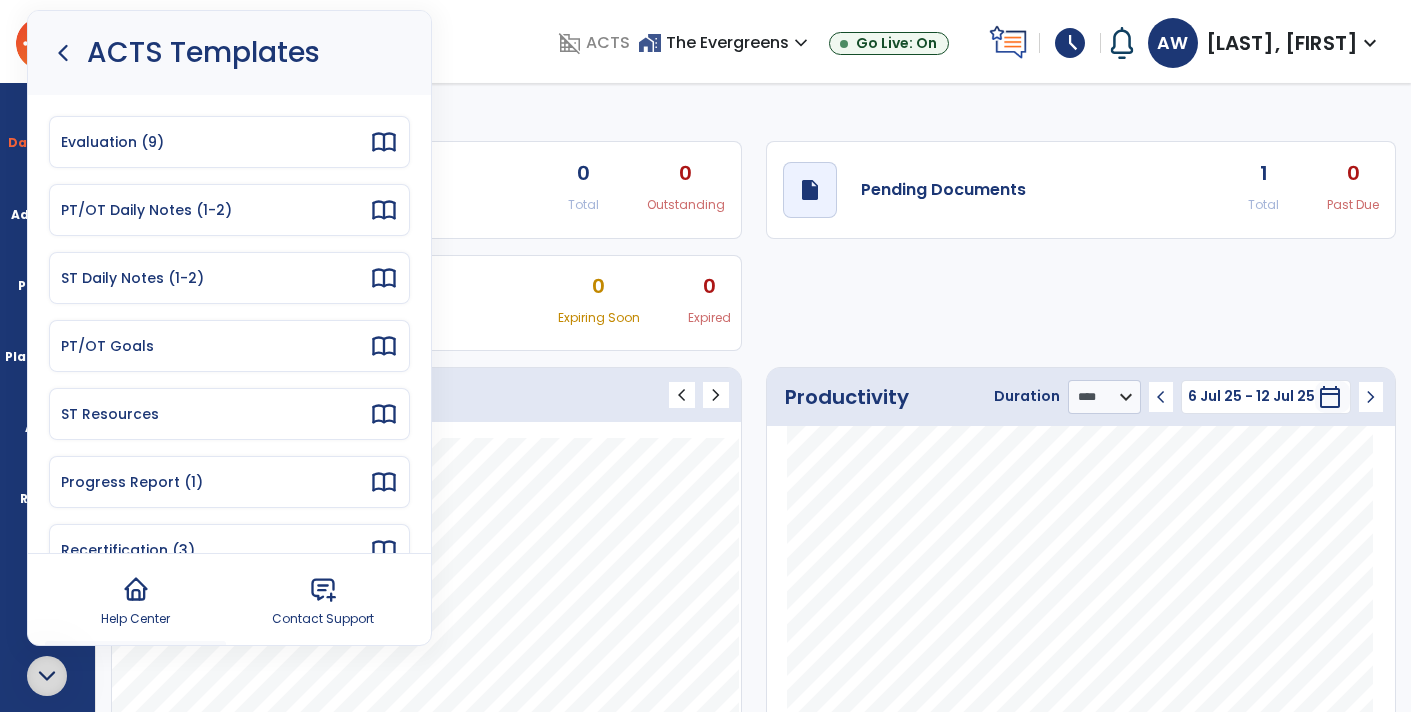 click on "PT/OT Daily Notes (1-2)" at bounding box center (215, 210) 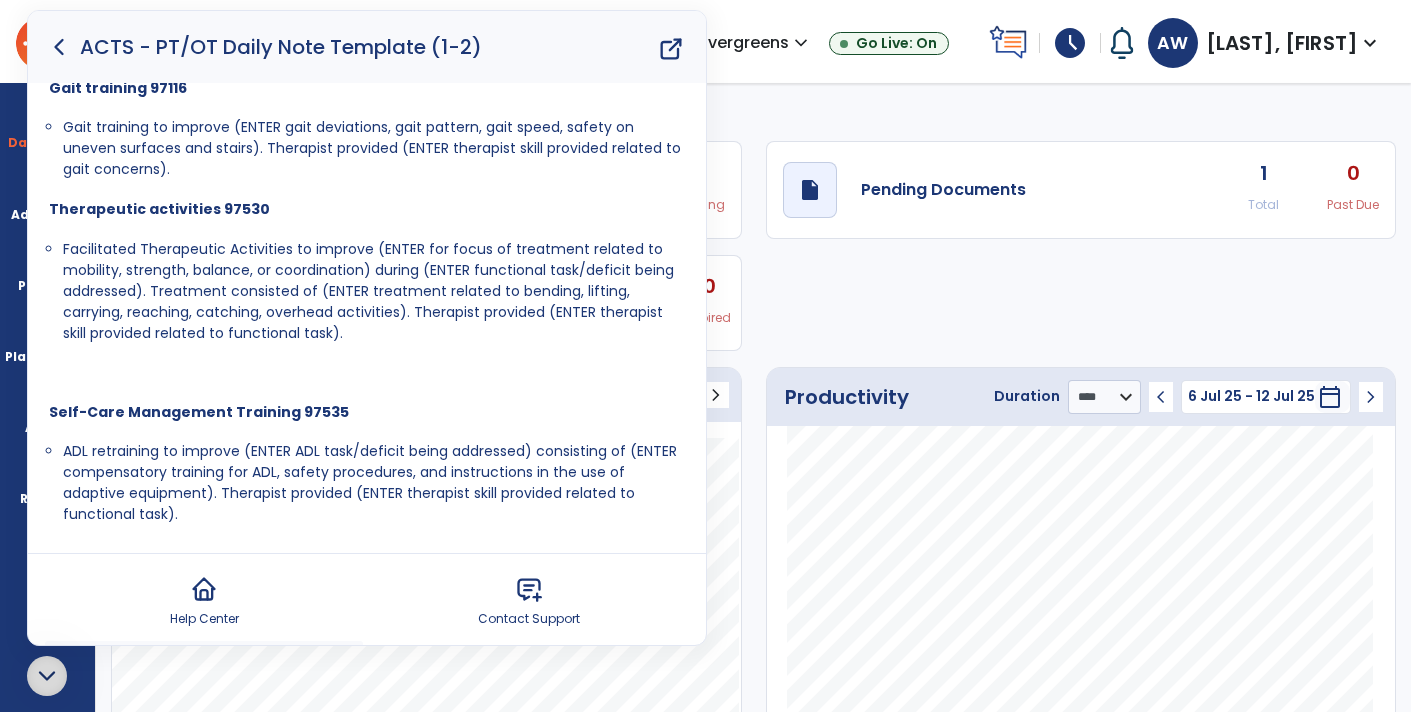 scroll, scrollTop: 720, scrollLeft: 0, axis: vertical 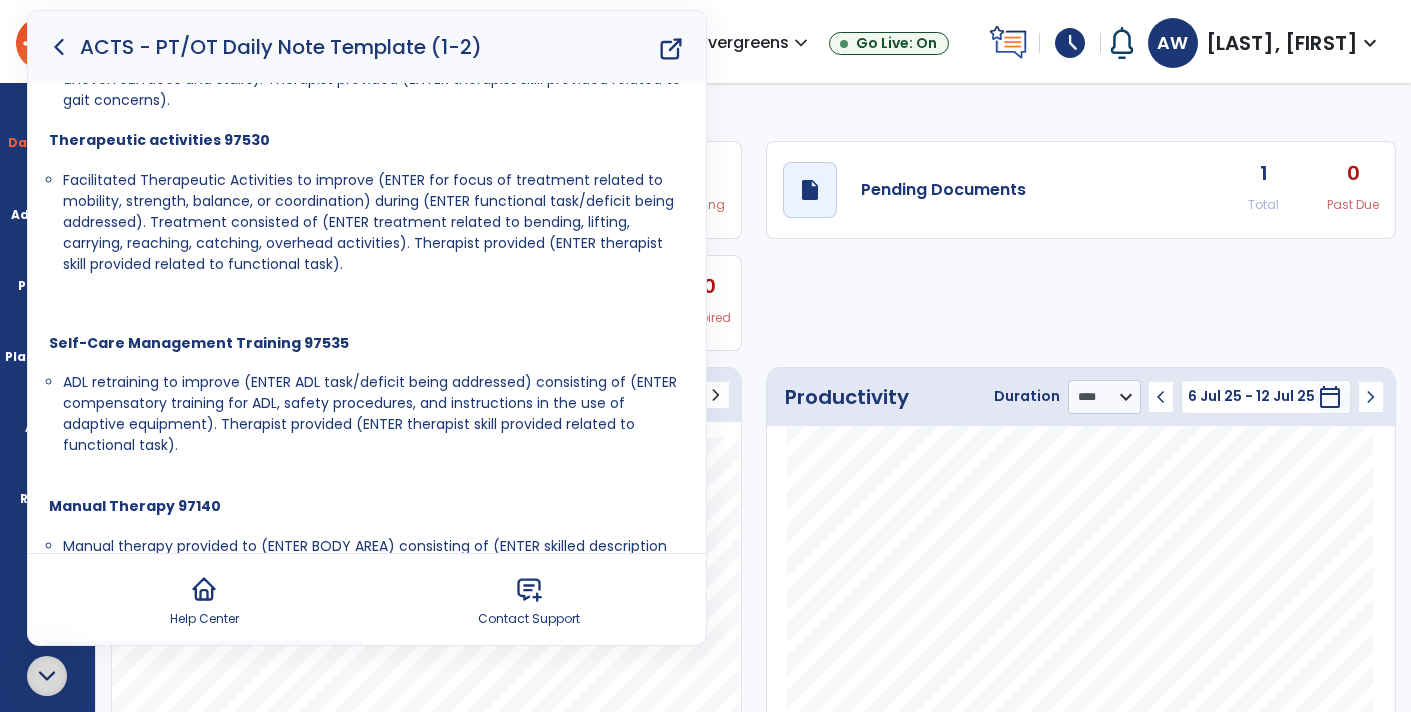 click on "Facilitated Therapeutic Activities to improve (ENTER for focus of treatment related to mobility, strength, balance, or coordination) during (ENTER functional task/deficit being addressed). Treatment consisted of (ENTER treatment related to bending, lifting, carrying, reaching, catching, overhead activities). Therapist provided (ENTER therapist skill provided related to functional task)." at bounding box center (368, 222) 